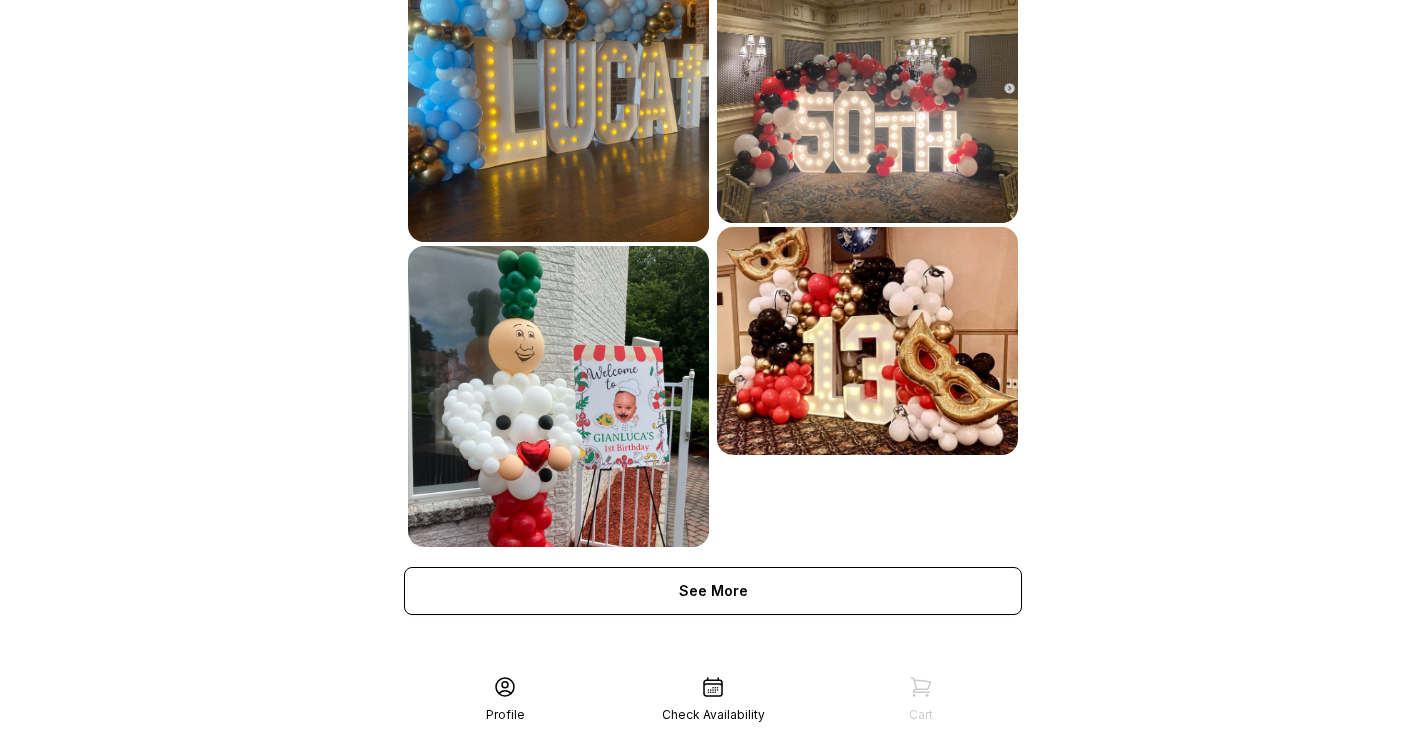 scroll, scrollTop: 1124, scrollLeft: 0, axis: vertical 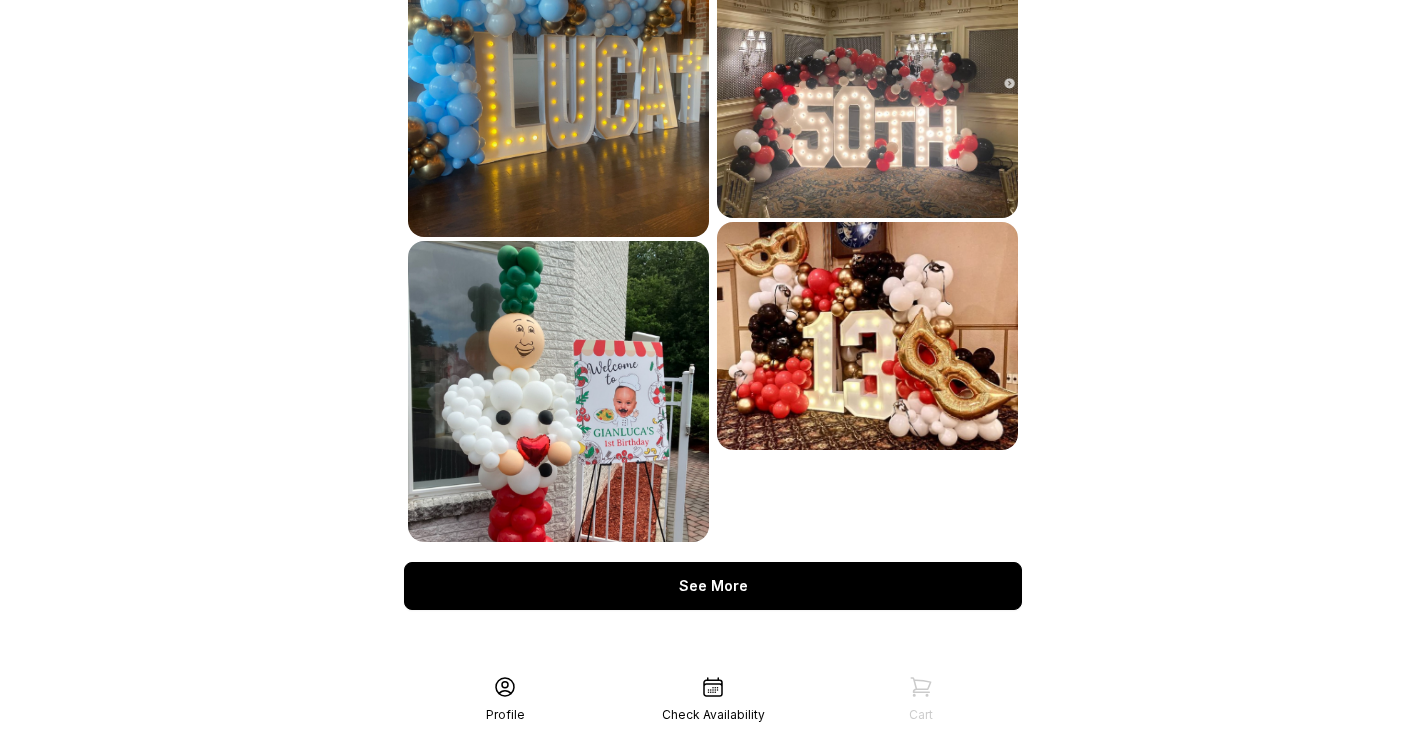 click on "See More" at bounding box center [713, 586] 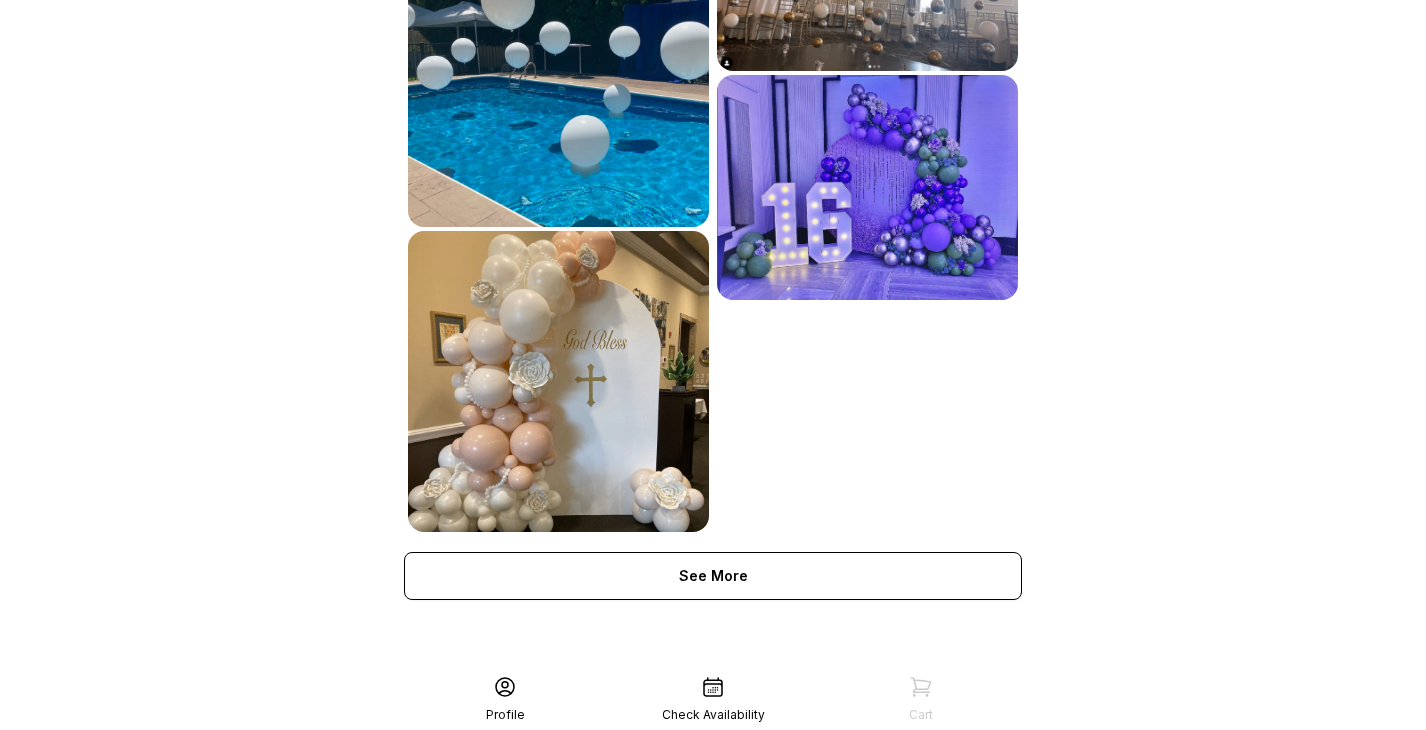 scroll, scrollTop: 1746, scrollLeft: 0, axis: vertical 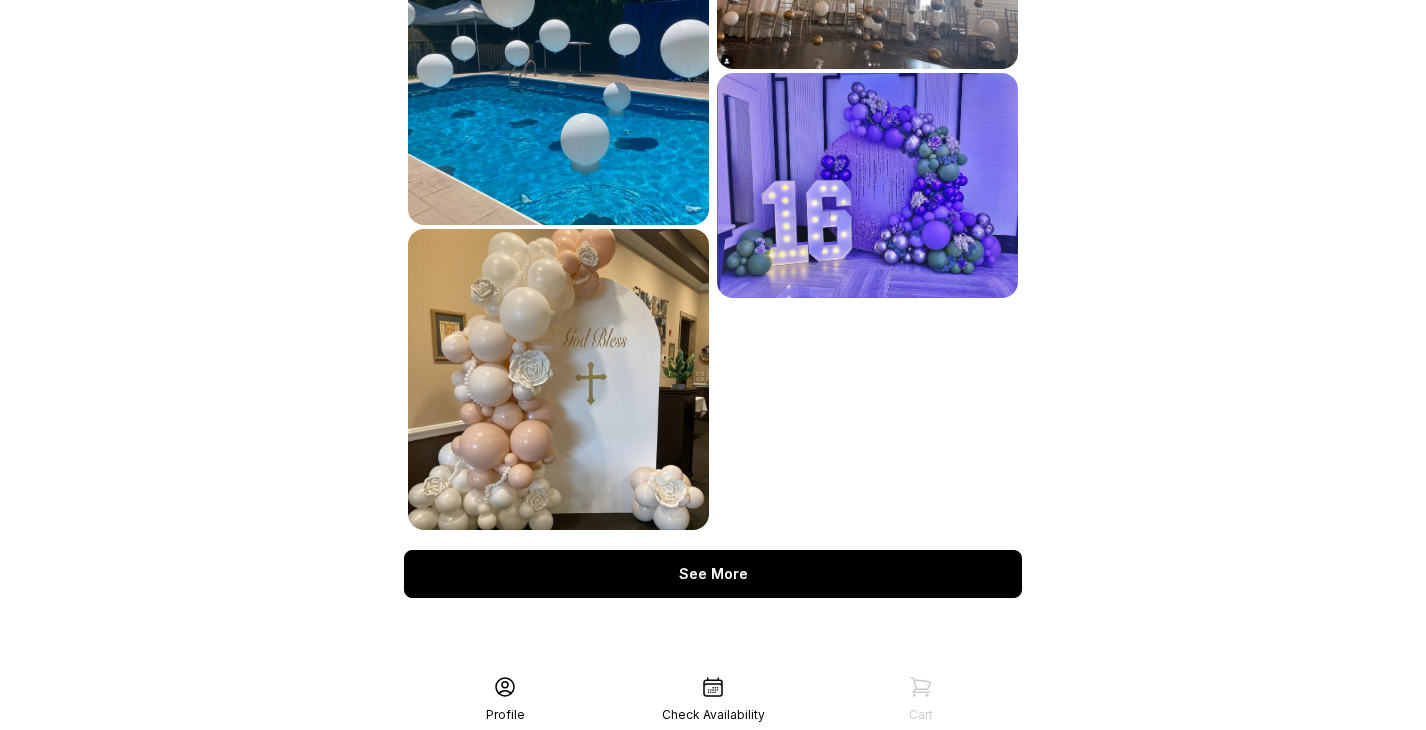 click on "See More" at bounding box center (713, 574) 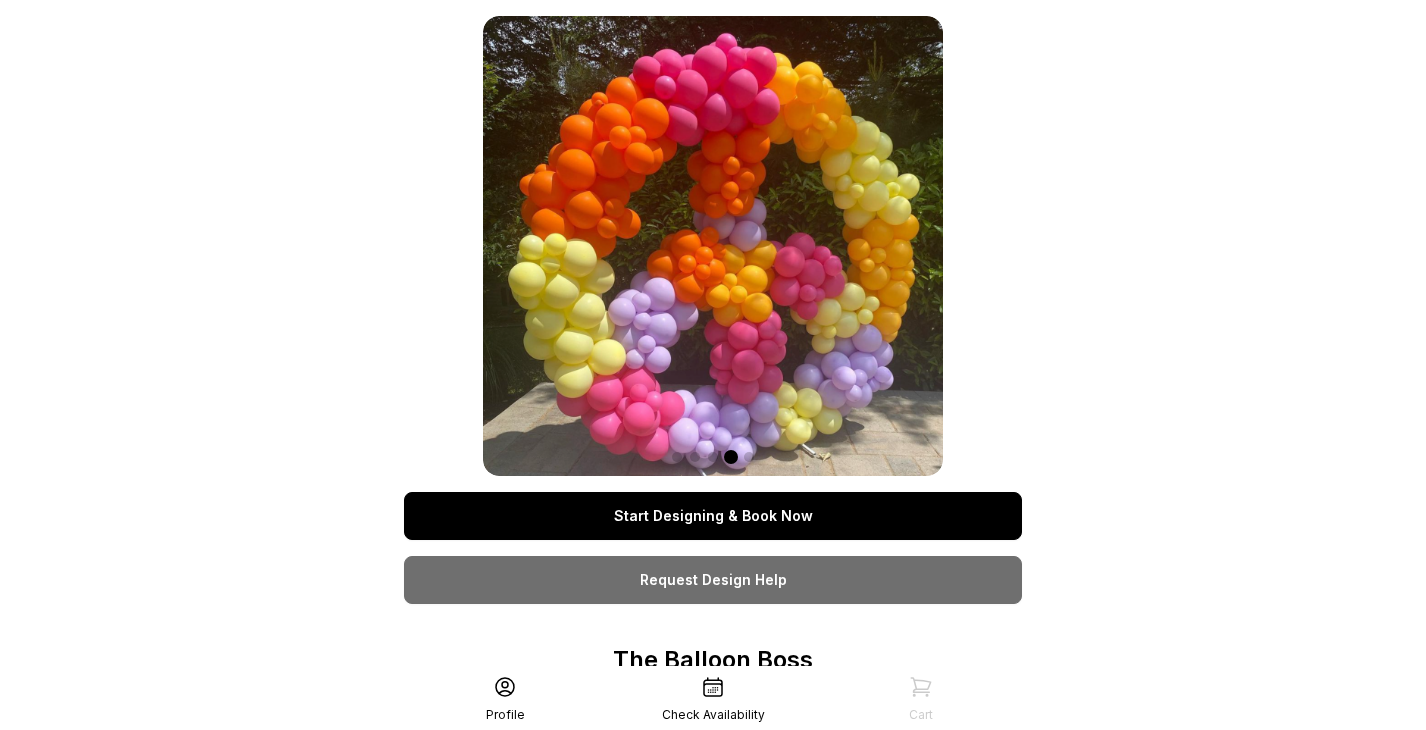 scroll, scrollTop: 58, scrollLeft: 0, axis: vertical 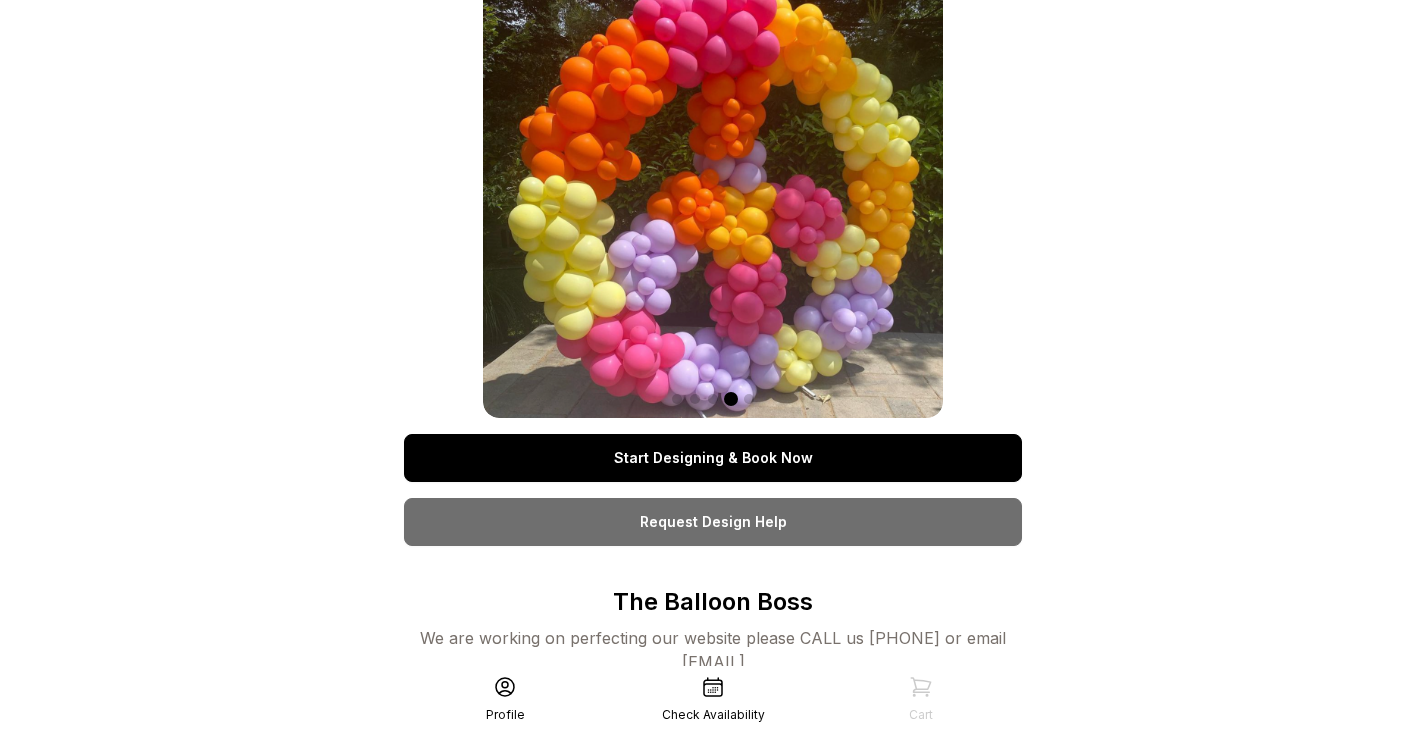 click on "Start Designing & Book Now" at bounding box center (713, 458) 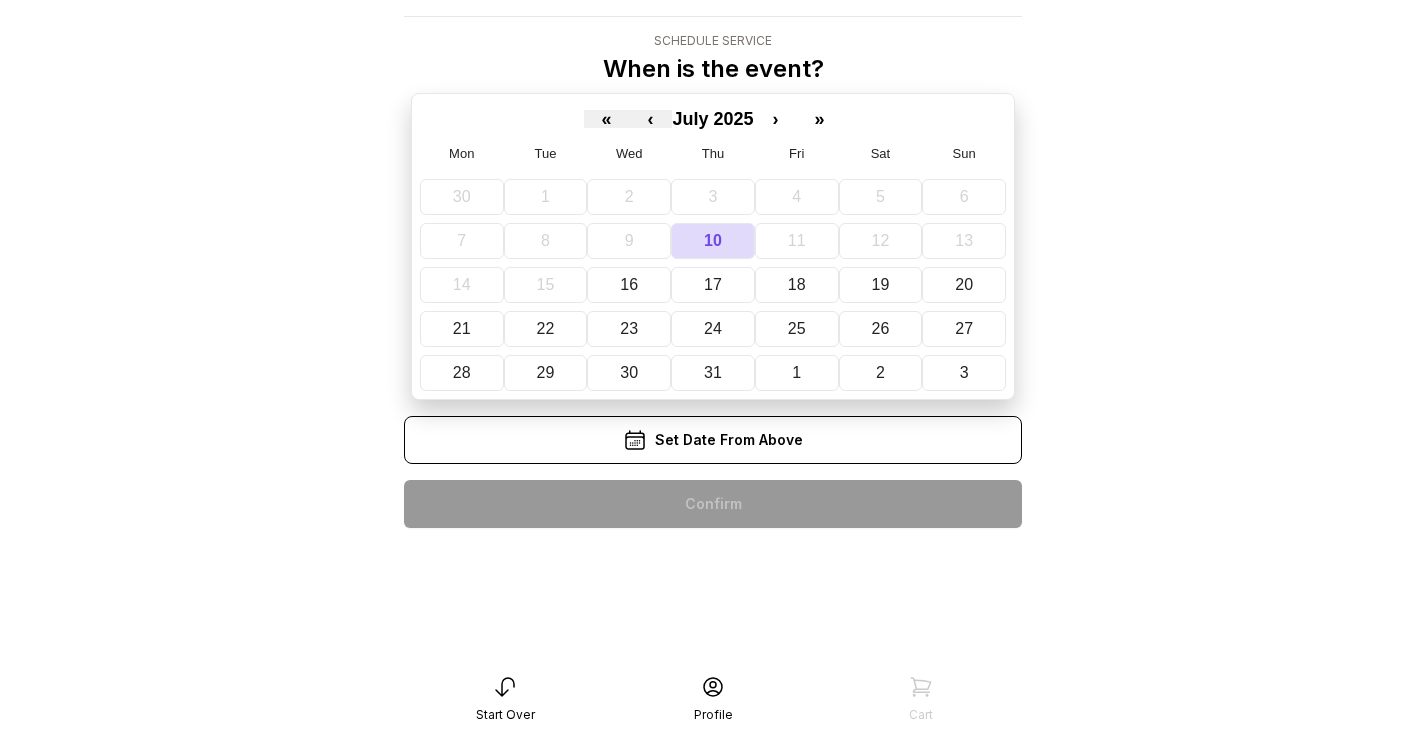 scroll, scrollTop: 0, scrollLeft: 0, axis: both 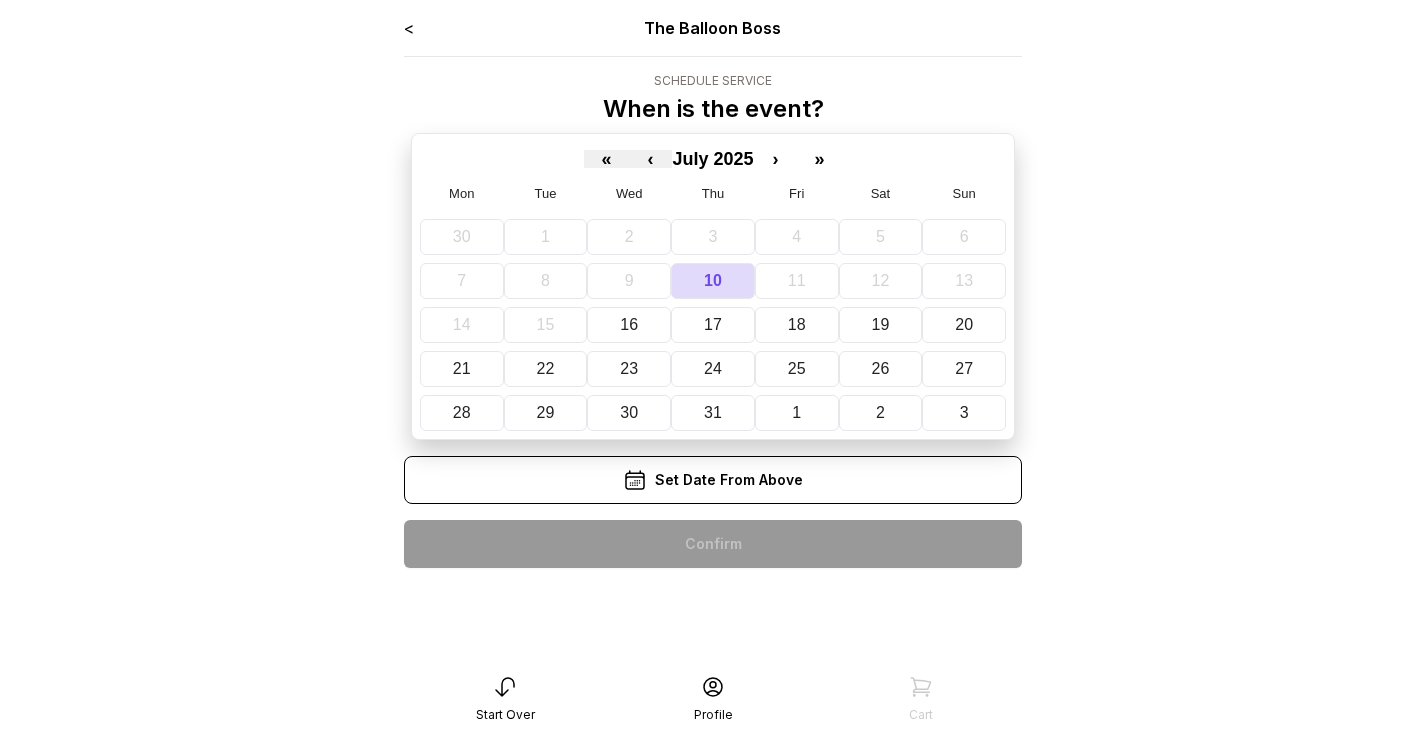 click on "Set Date From Above" at bounding box center [713, 480] 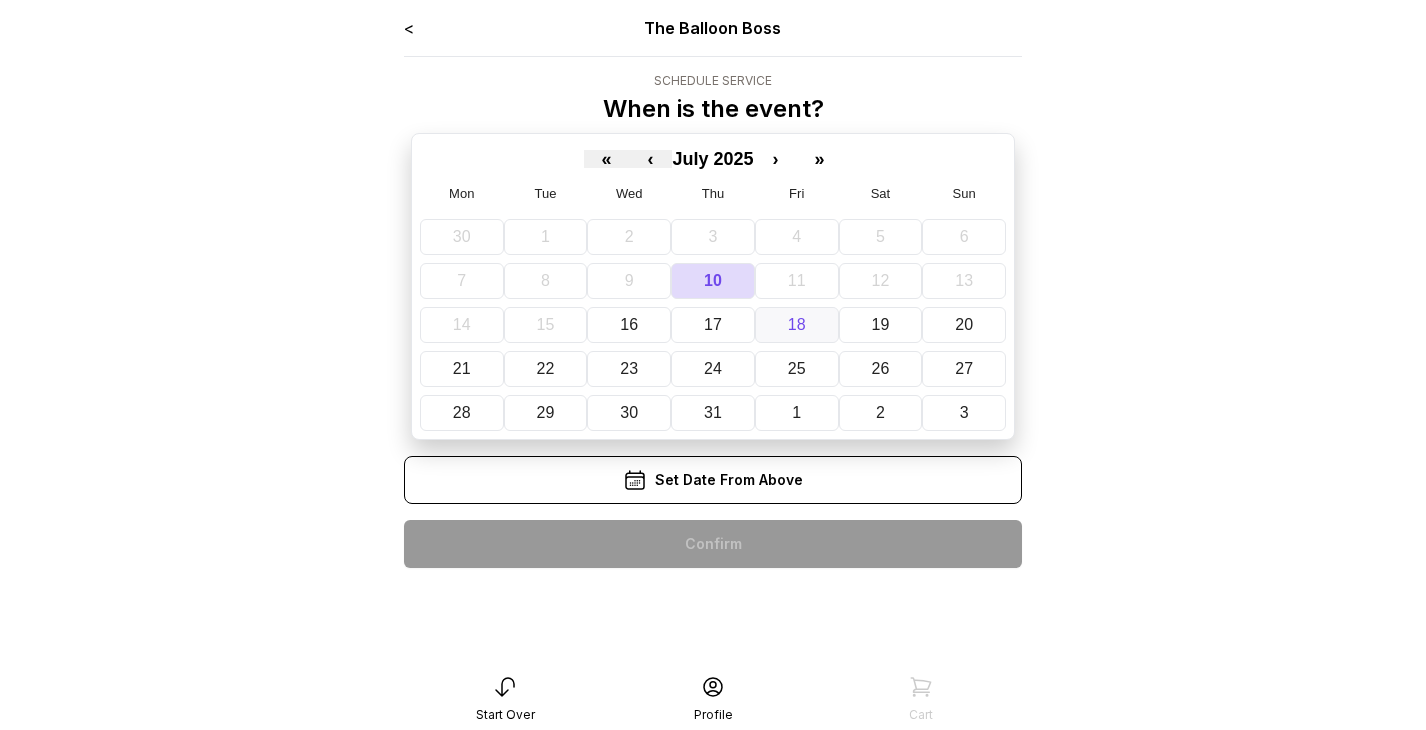 click on "18" at bounding box center (797, 324) 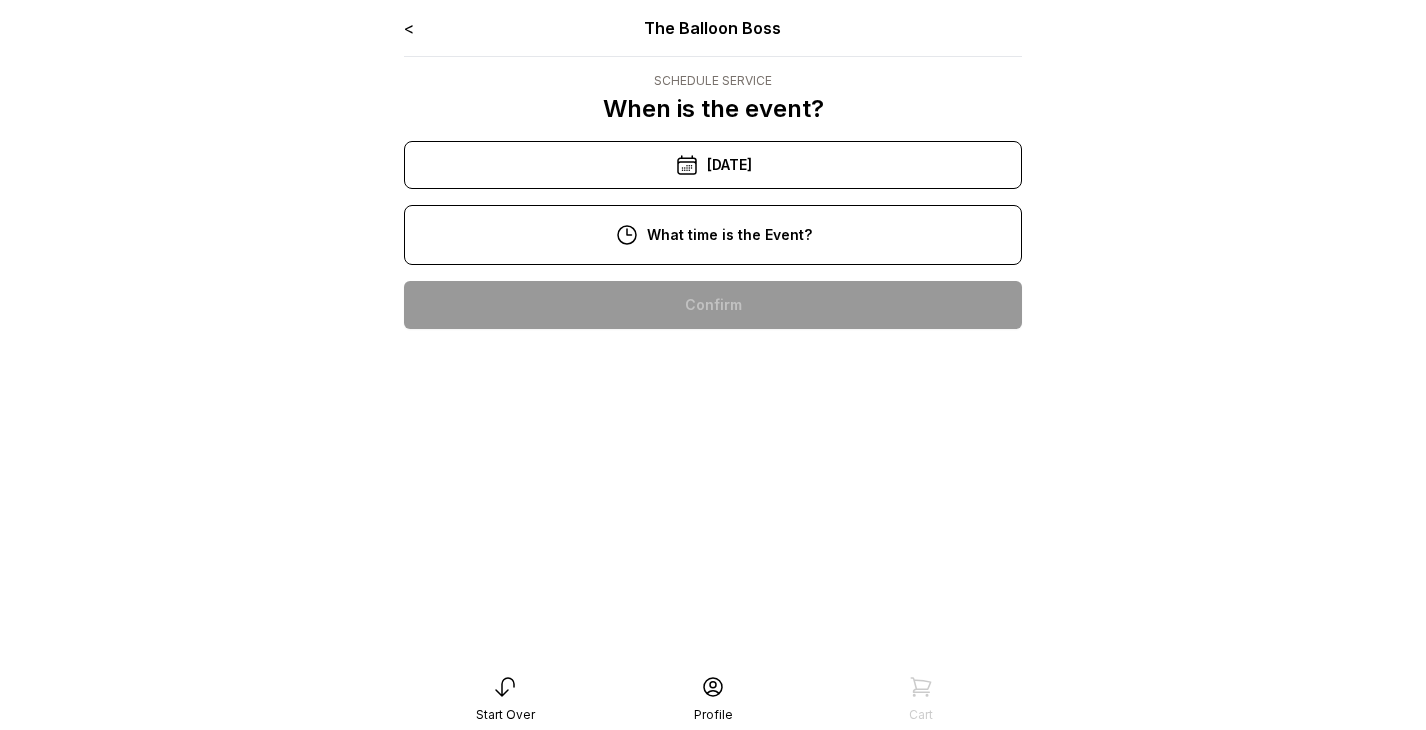 click on "10:00 am" at bounding box center (713, 305) 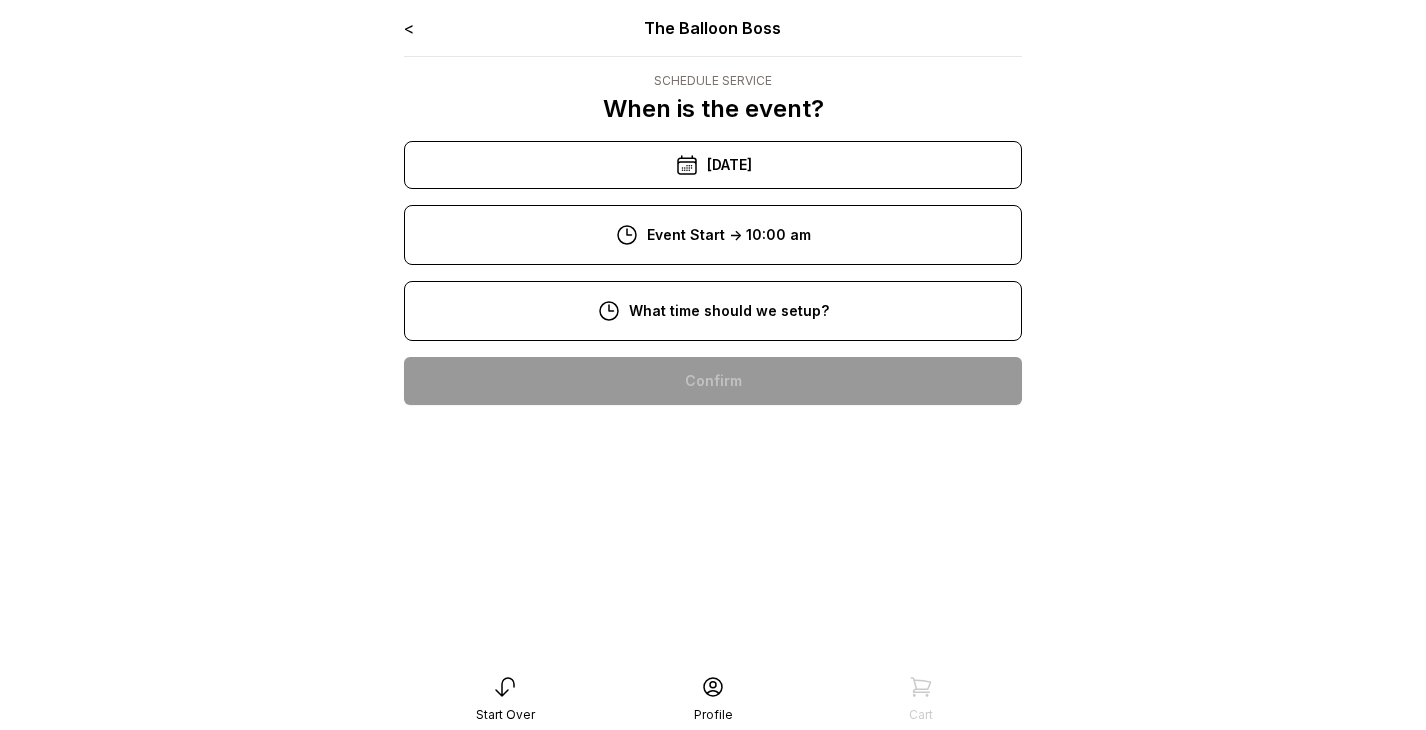 click on "8:00 am" at bounding box center [713, 381] 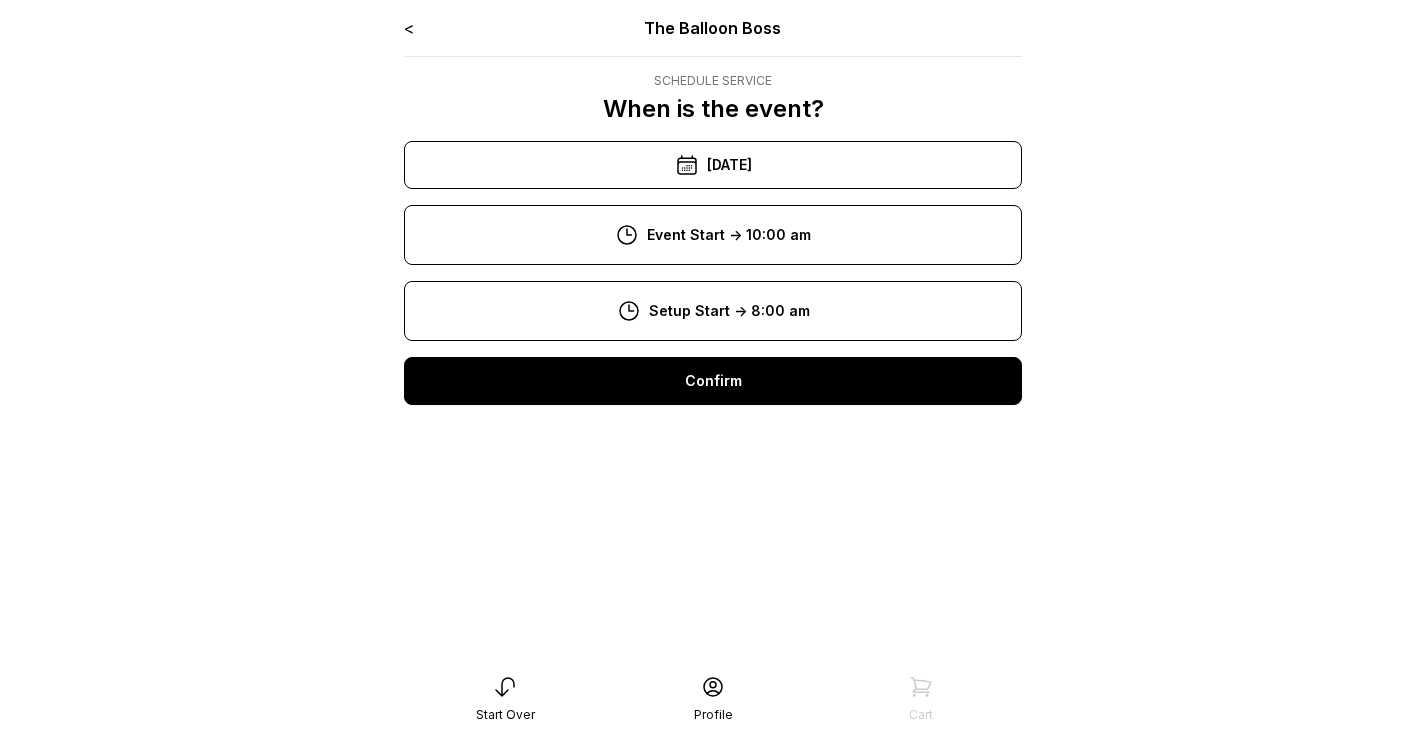 click on "Confirm" at bounding box center [713, 381] 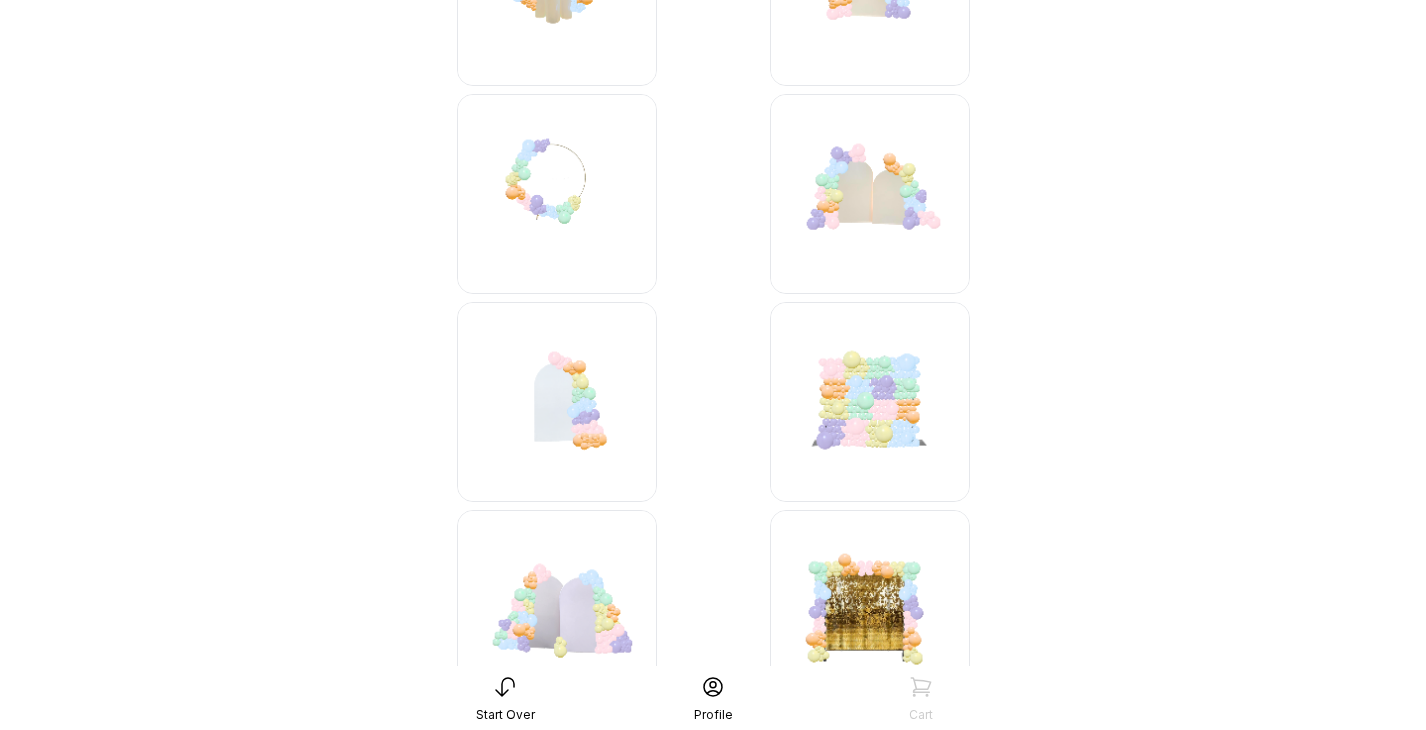 scroll, scrollTop: 1190, scrollLeft: 0, axis: vertical 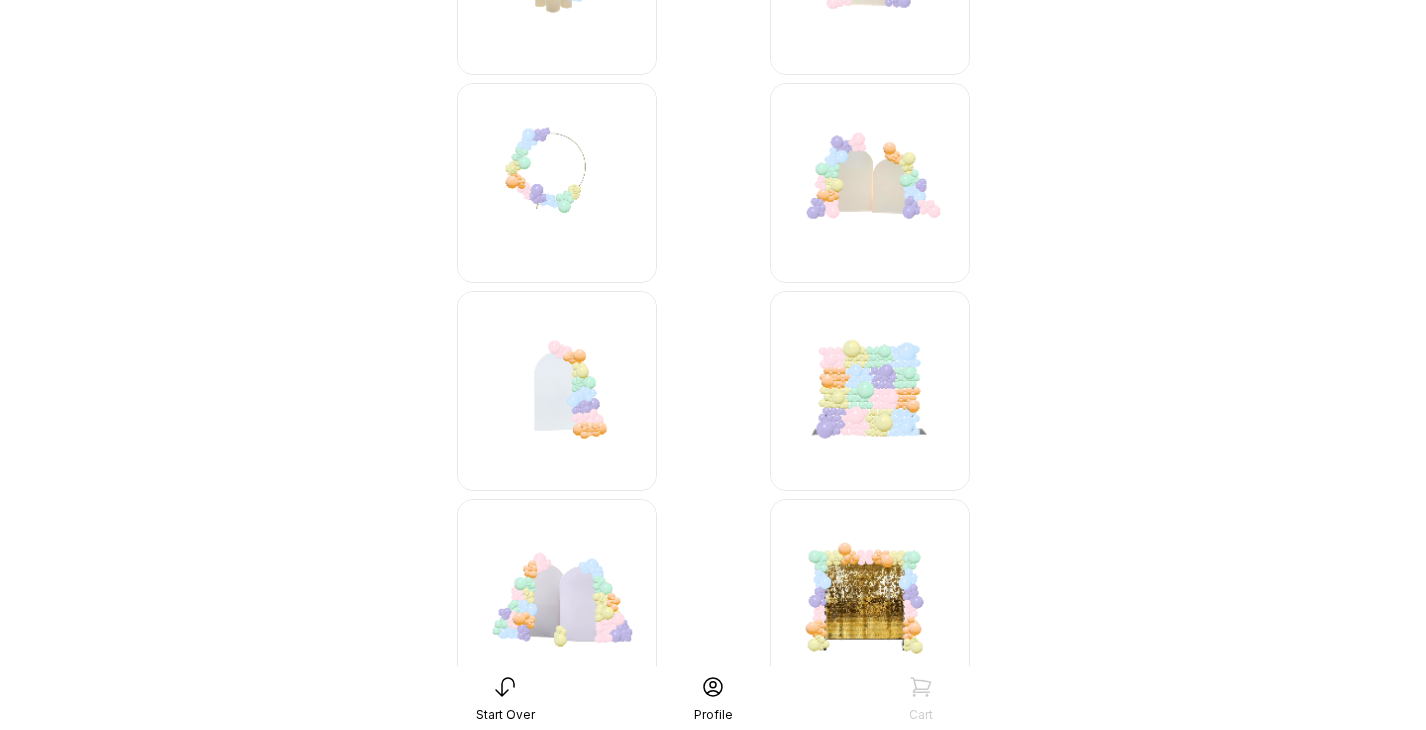 click at bounding box center (557, 391) 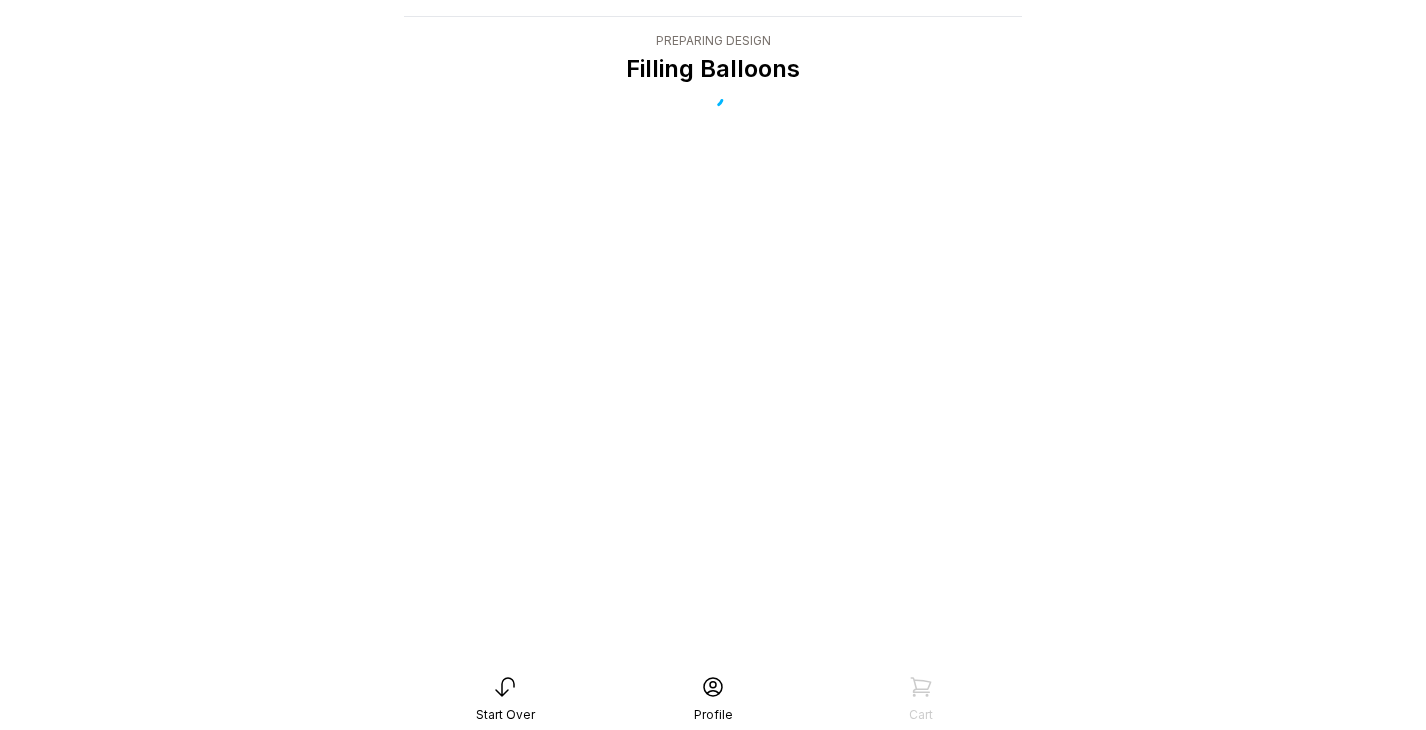 scroll, scrollTop: 40, scrollLeft: 0, axis: vertical 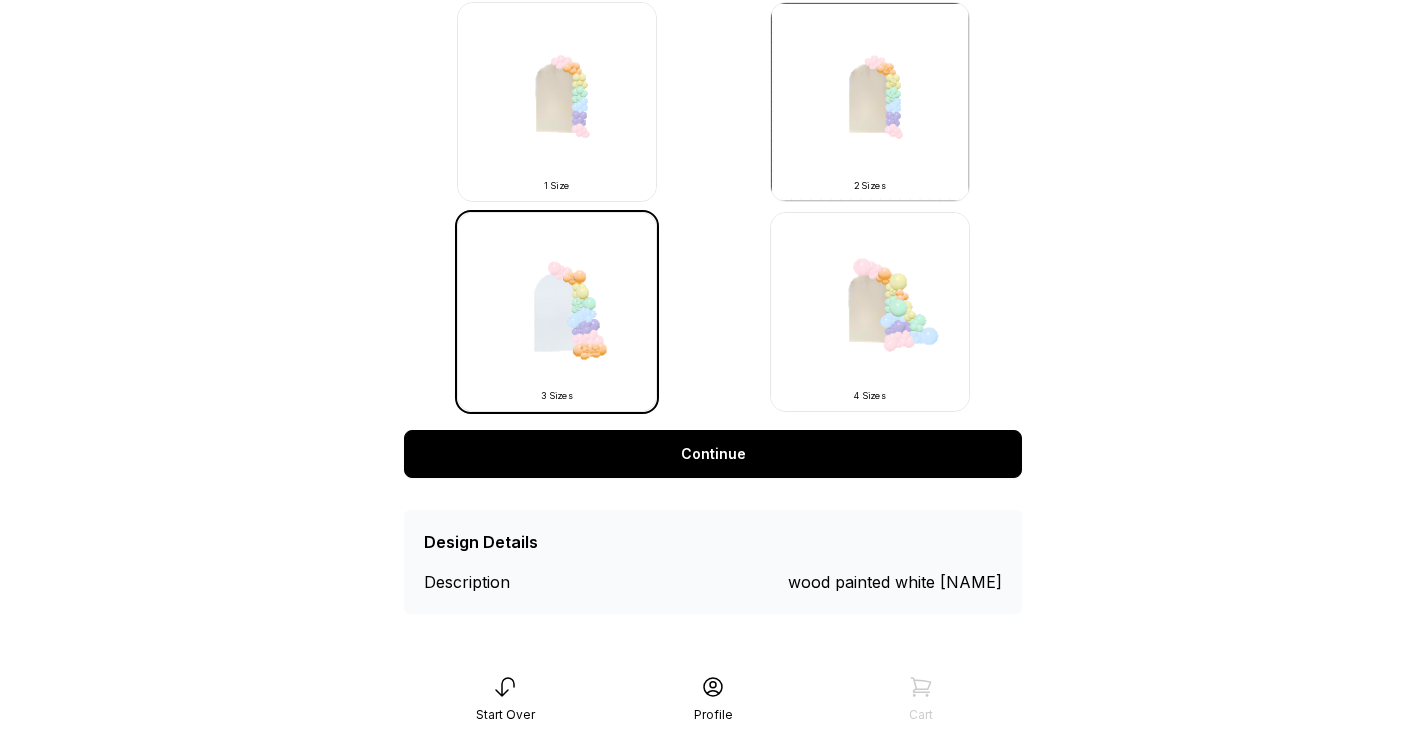 click on "Continue" at bounding box center (713, 454) 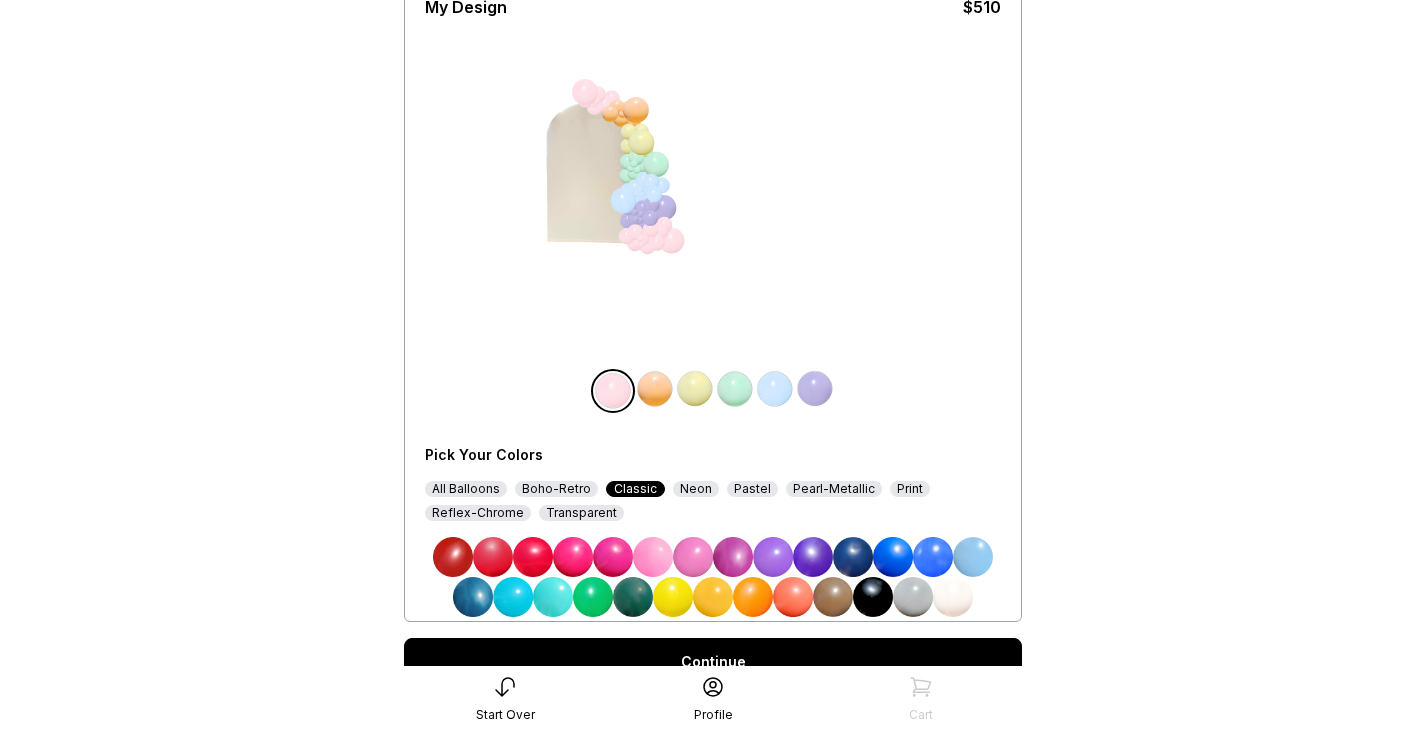 scroll, scrollTop: 173, scrollLeft: 0, axis: vertical 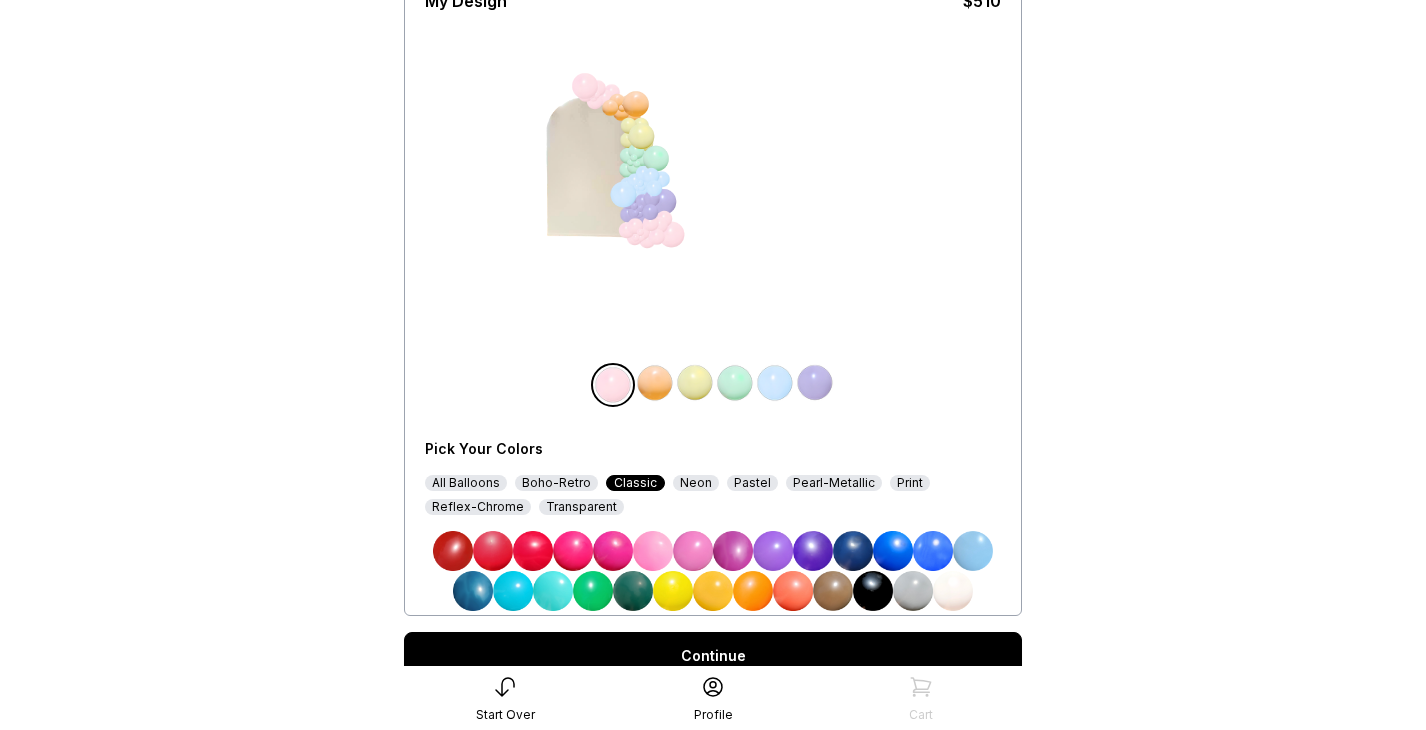 click at bounding box center (655, 383) 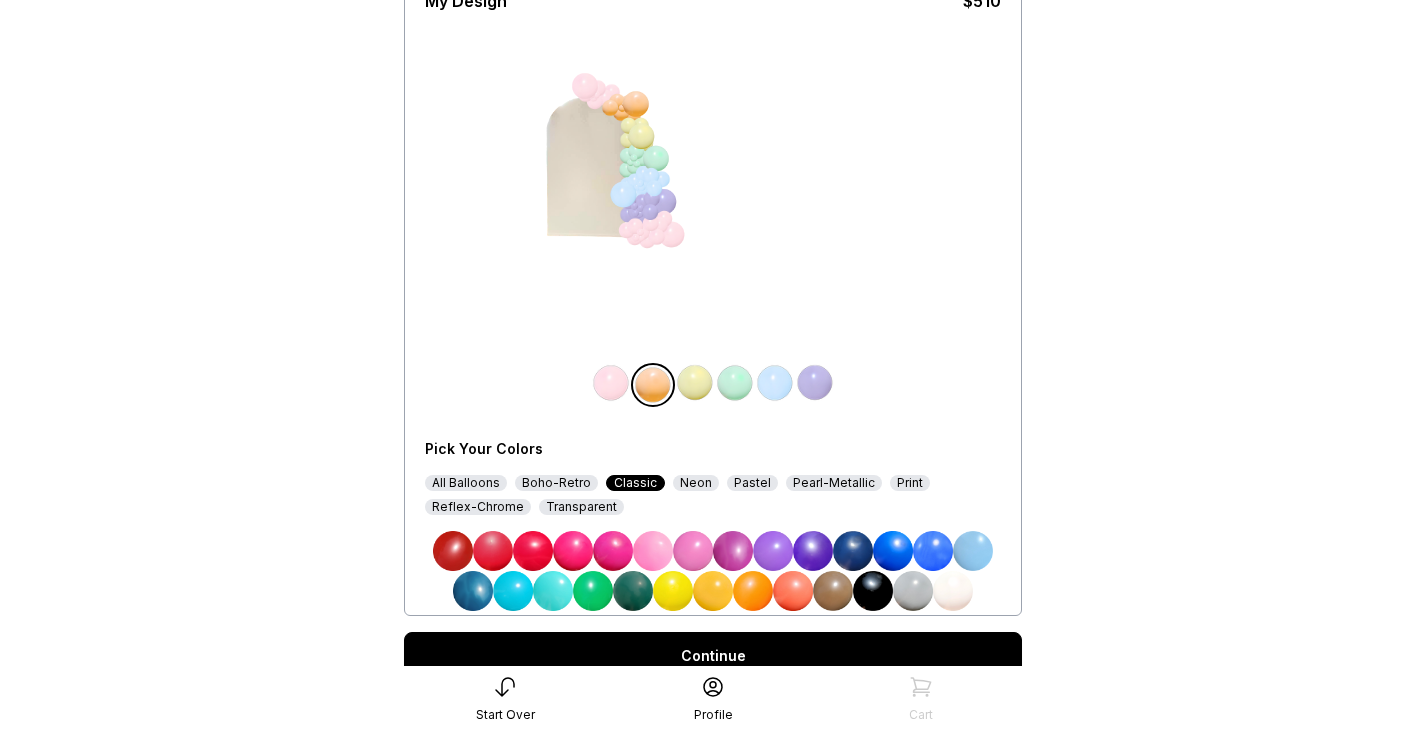 click at bounding box center [573, 551] 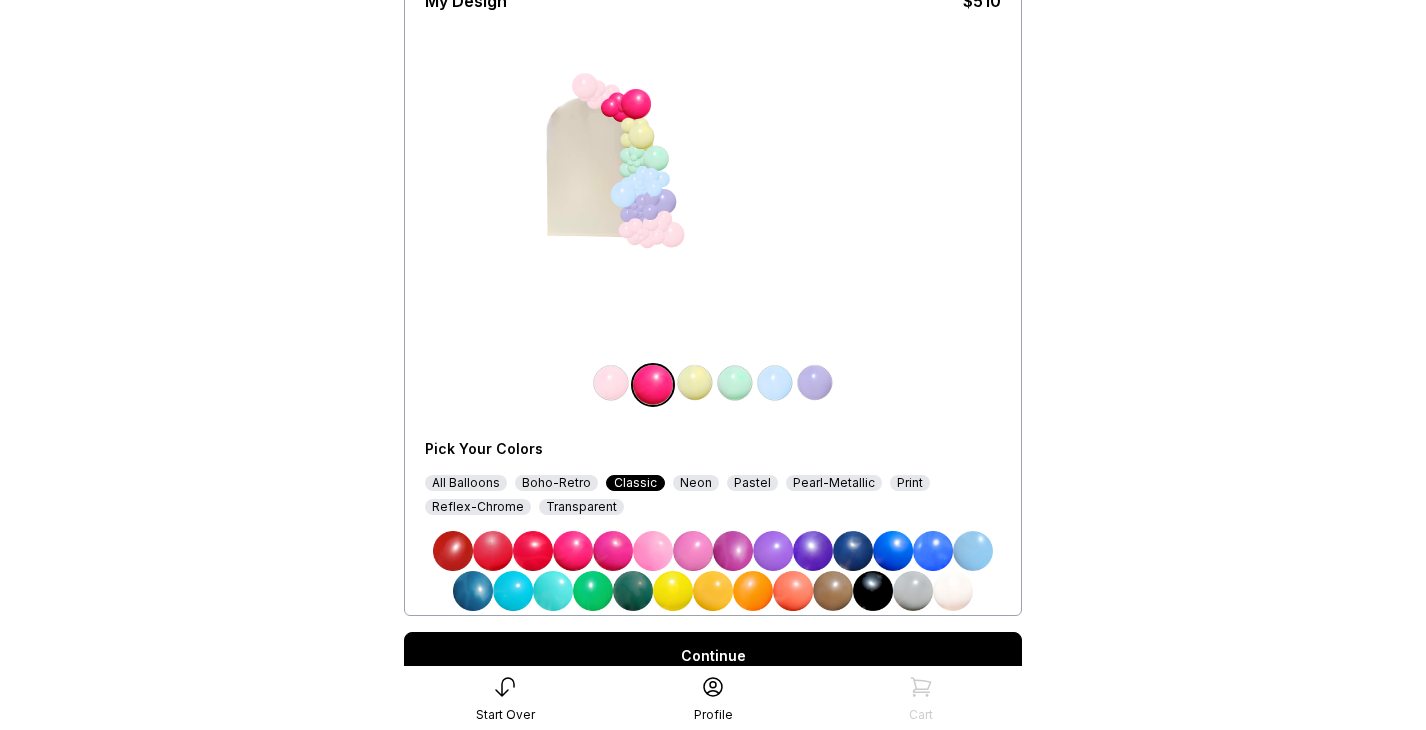 click at bounding box center (653, 551) 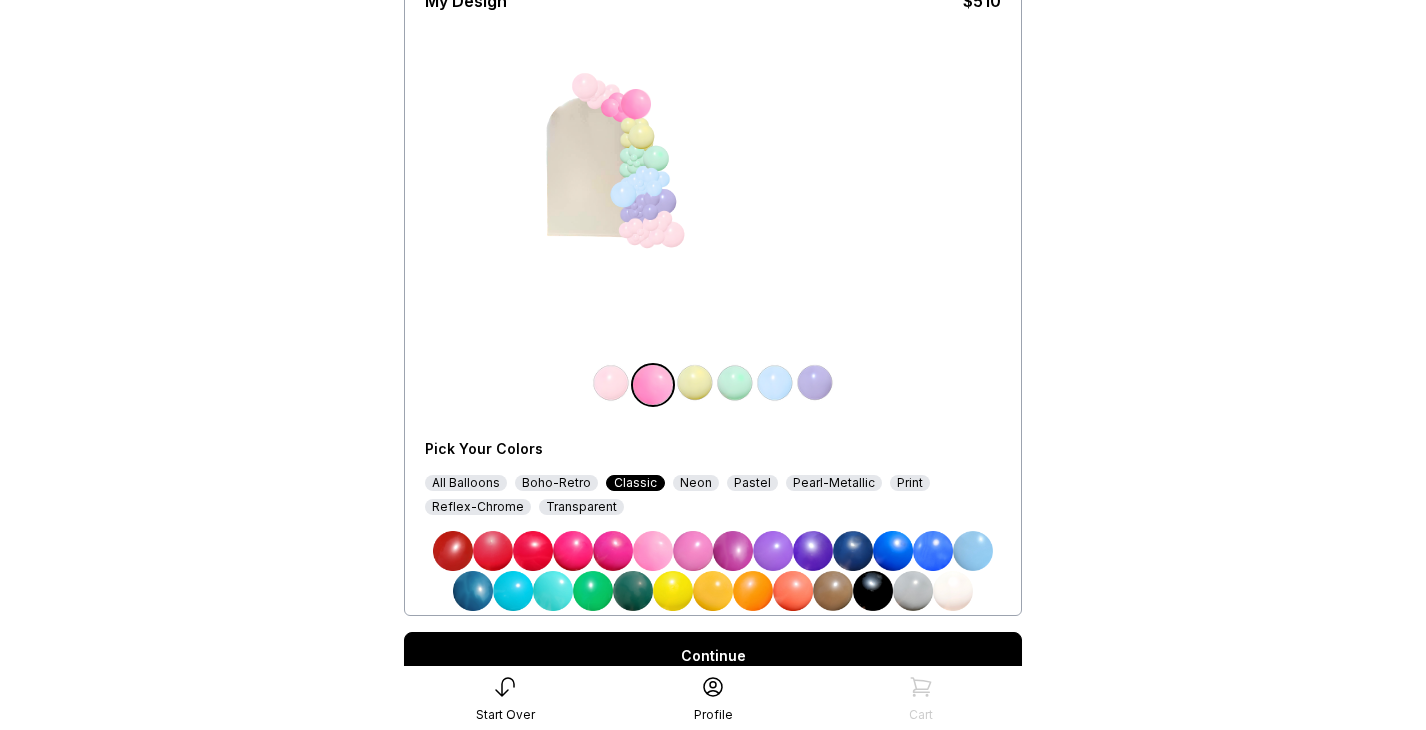 click at bounding box center (833, 591) 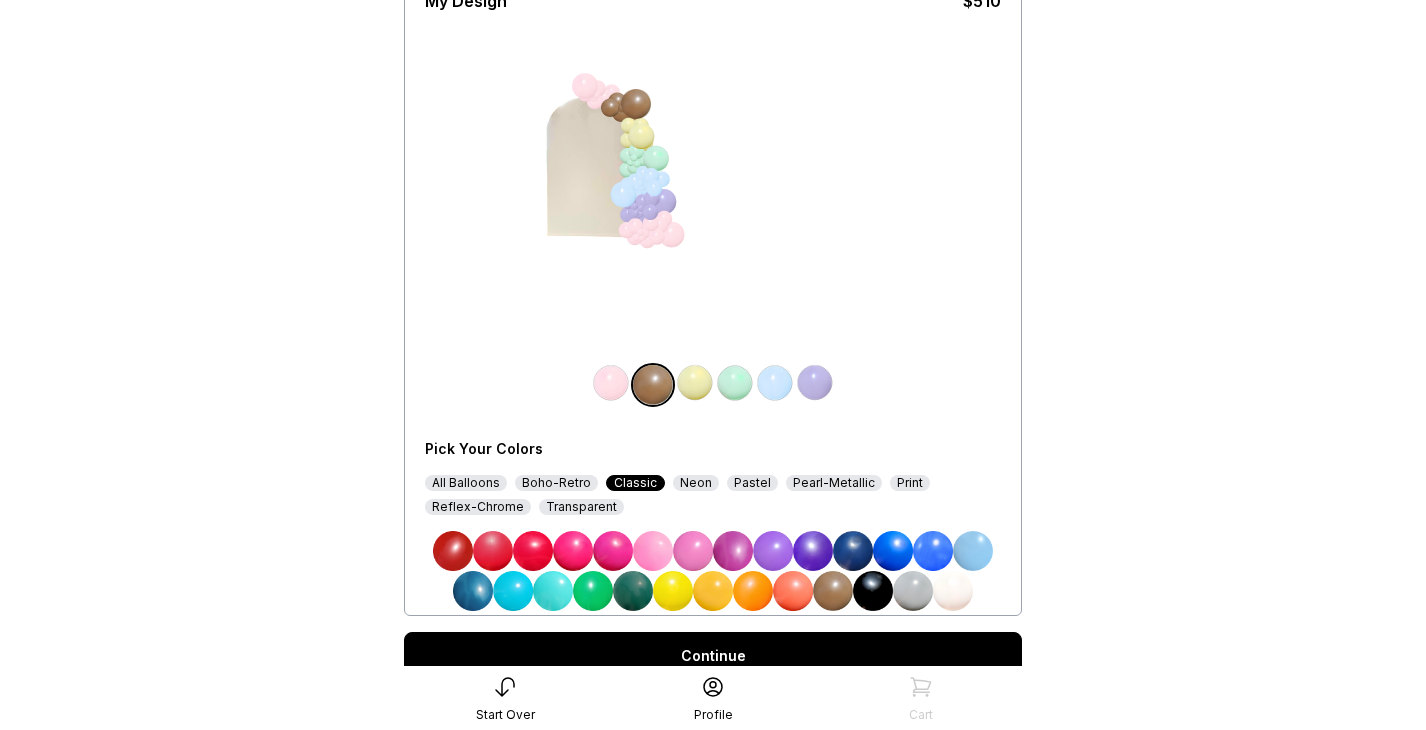 click at bounding box center (695, 383) 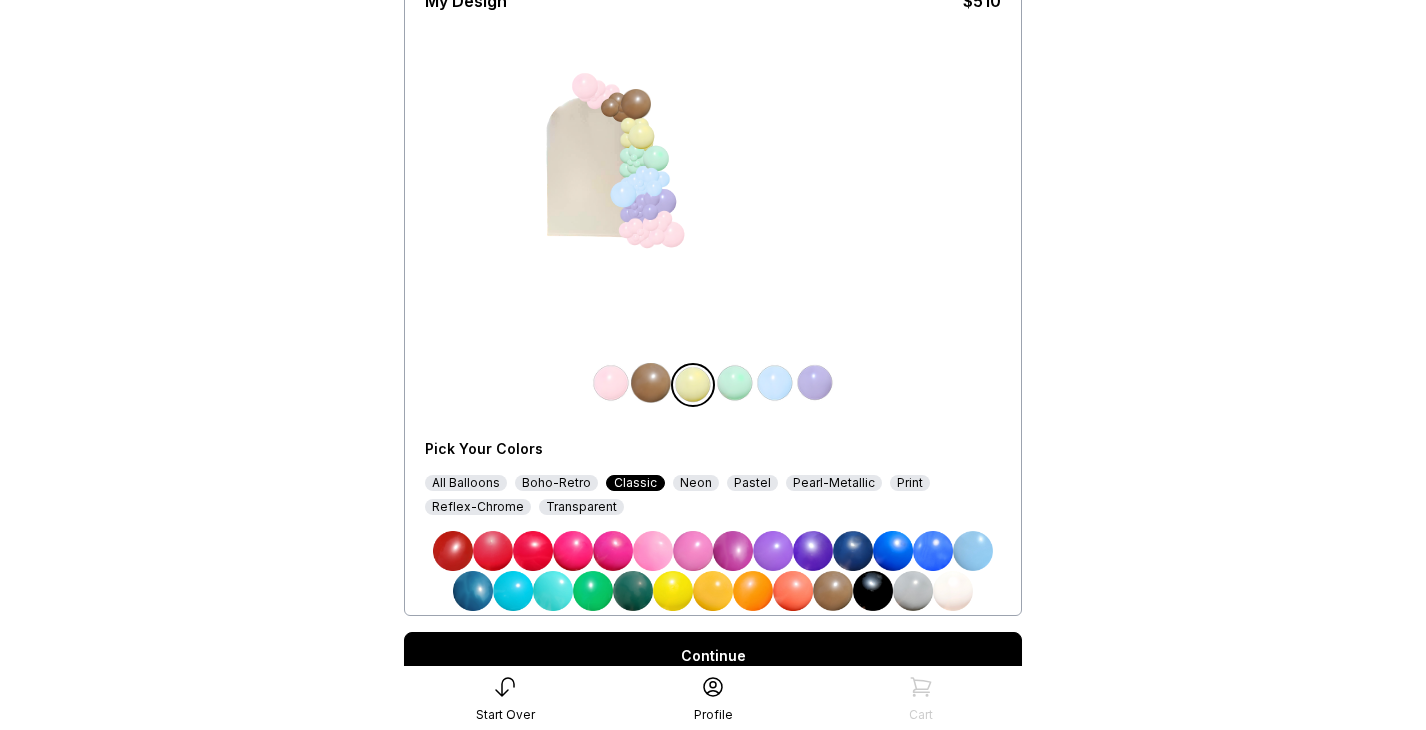 click at bounding box center [693, 385] 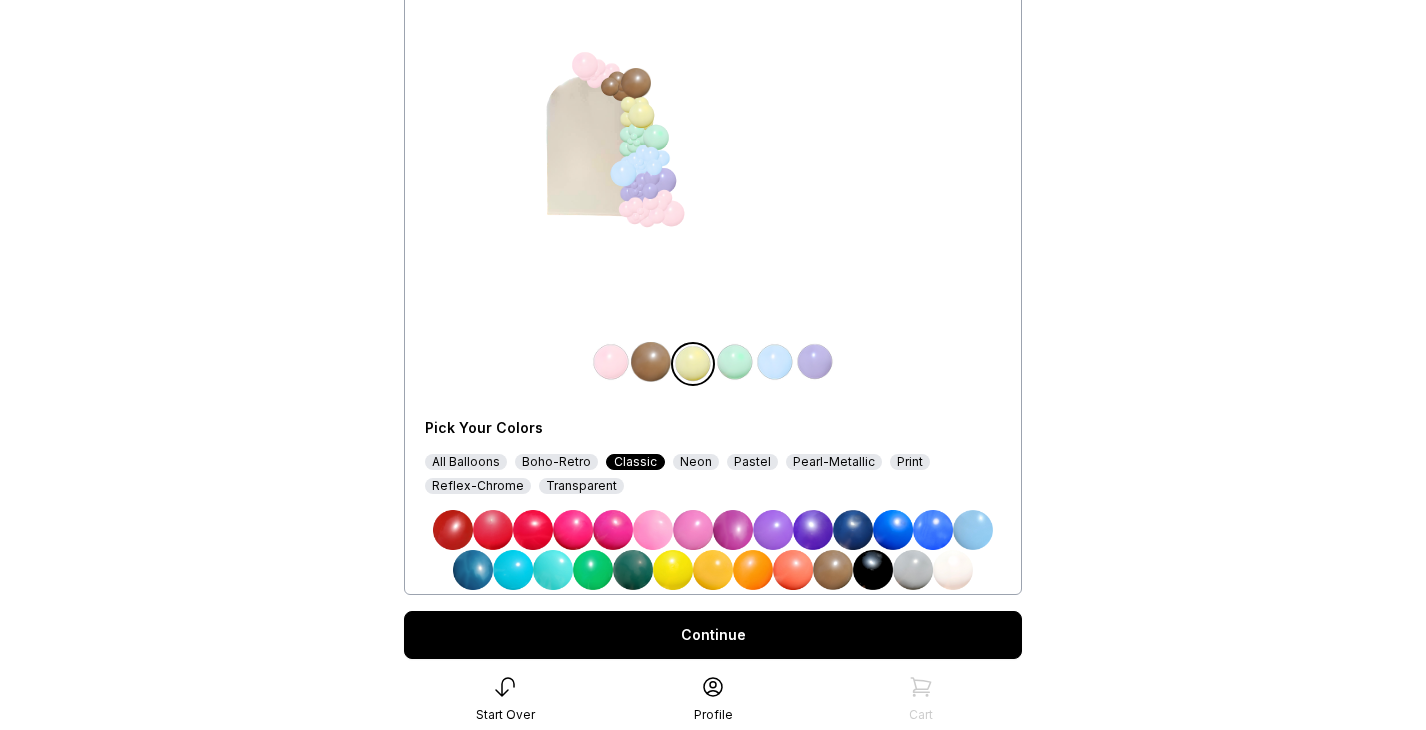 click at bounding box center [573, 530] 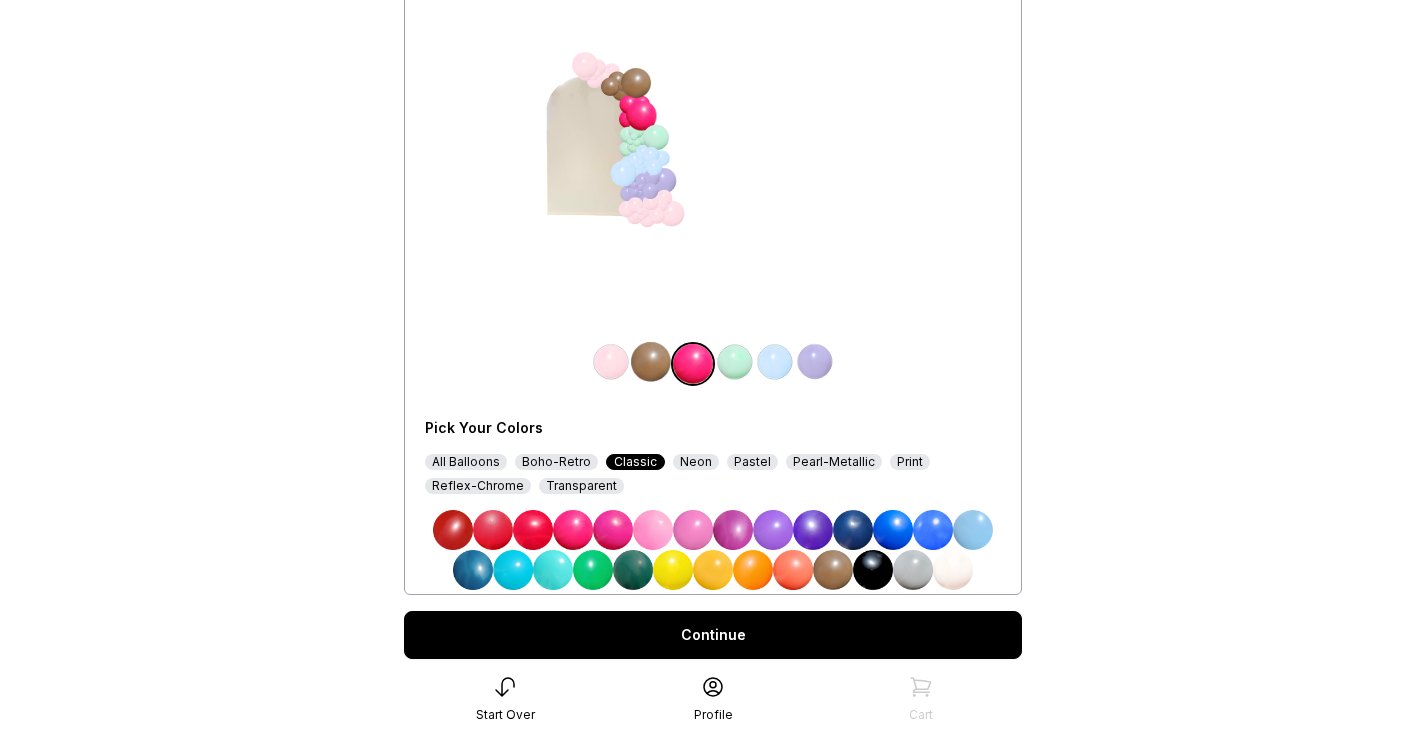 click at bounding box center (653, 530) 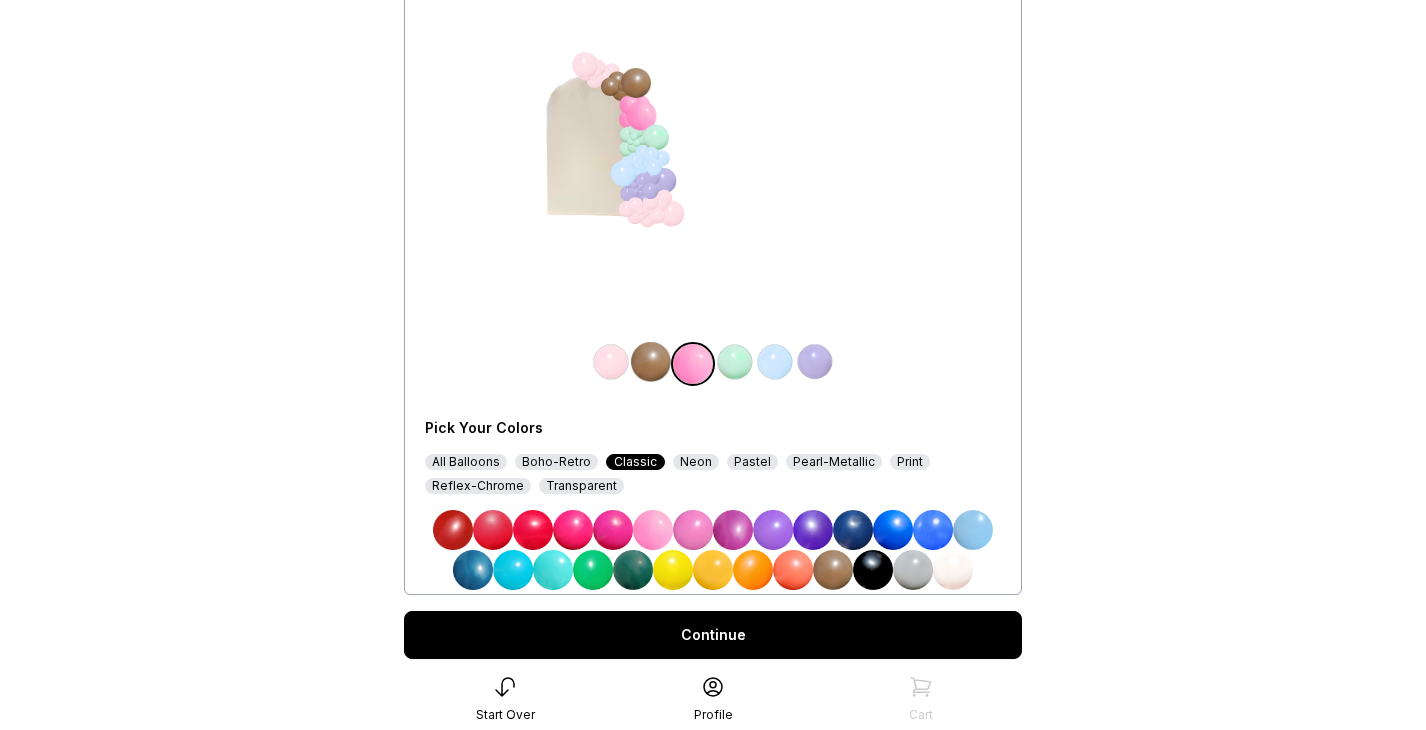 click at bounding box center [833, 570] 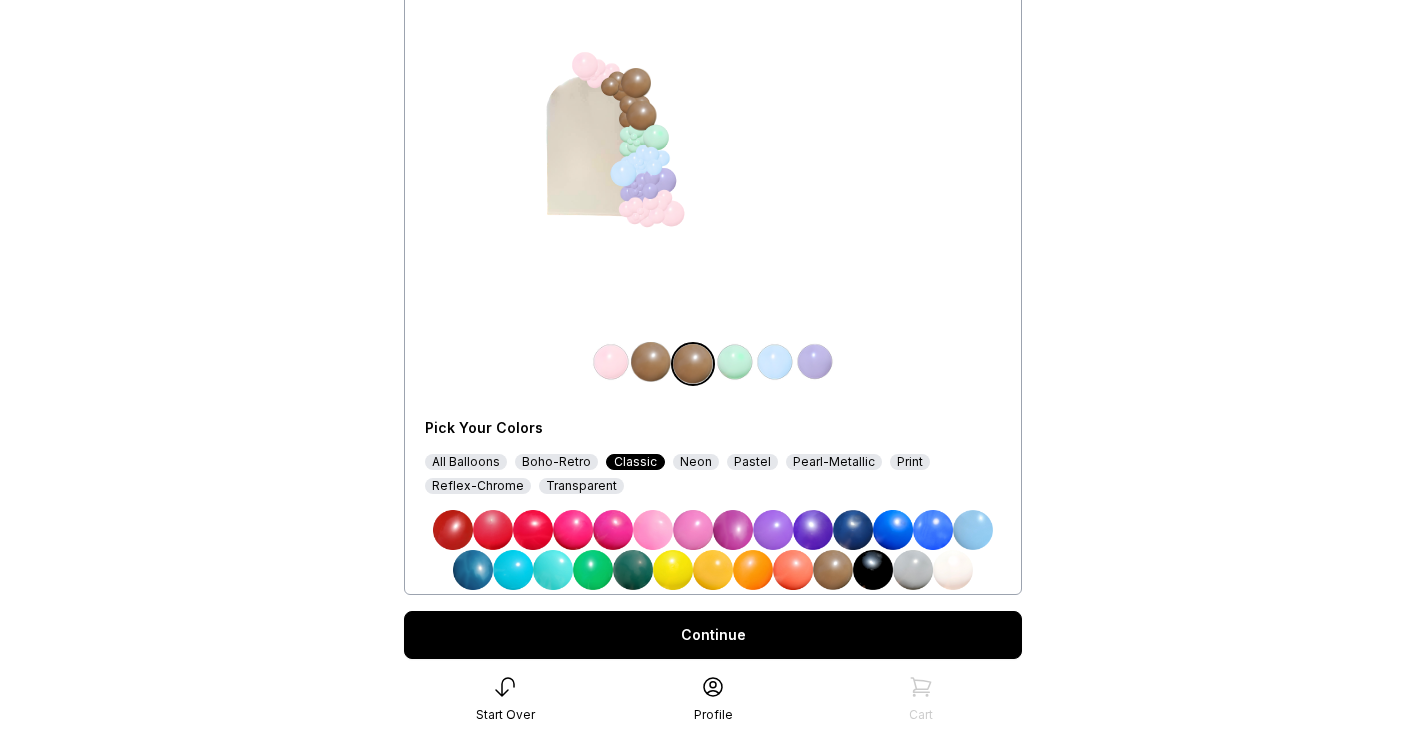 click at bounding box center [953, 570] 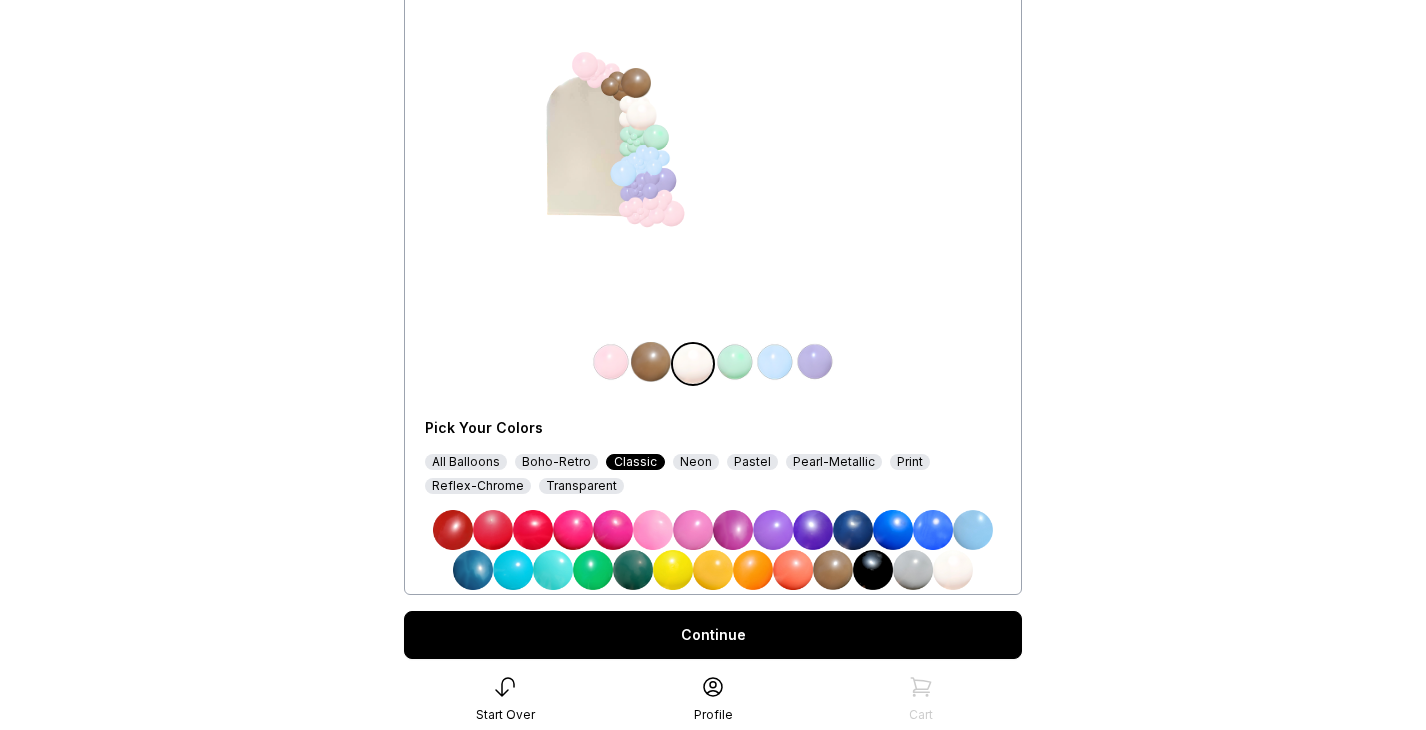 click at bounding box center [651, 362] 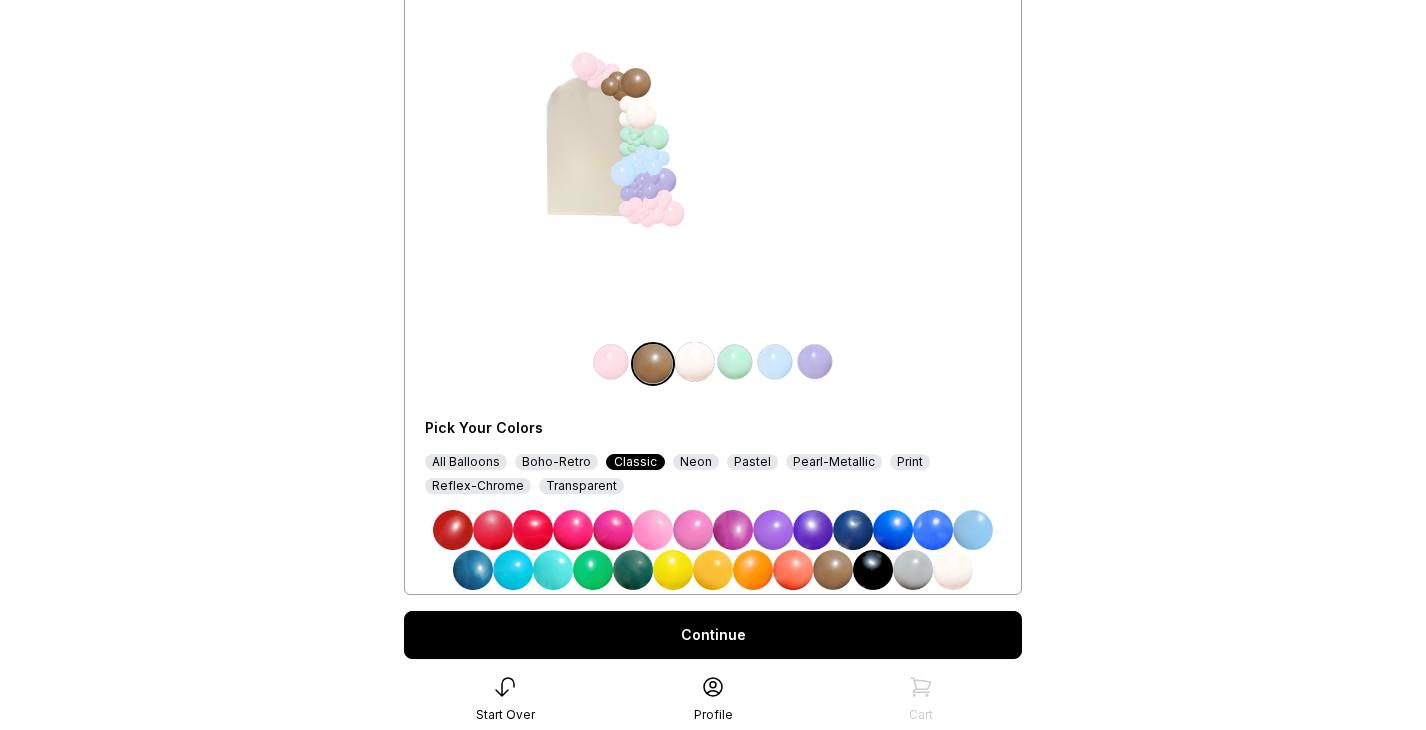 click at bounding box center (653, 530) 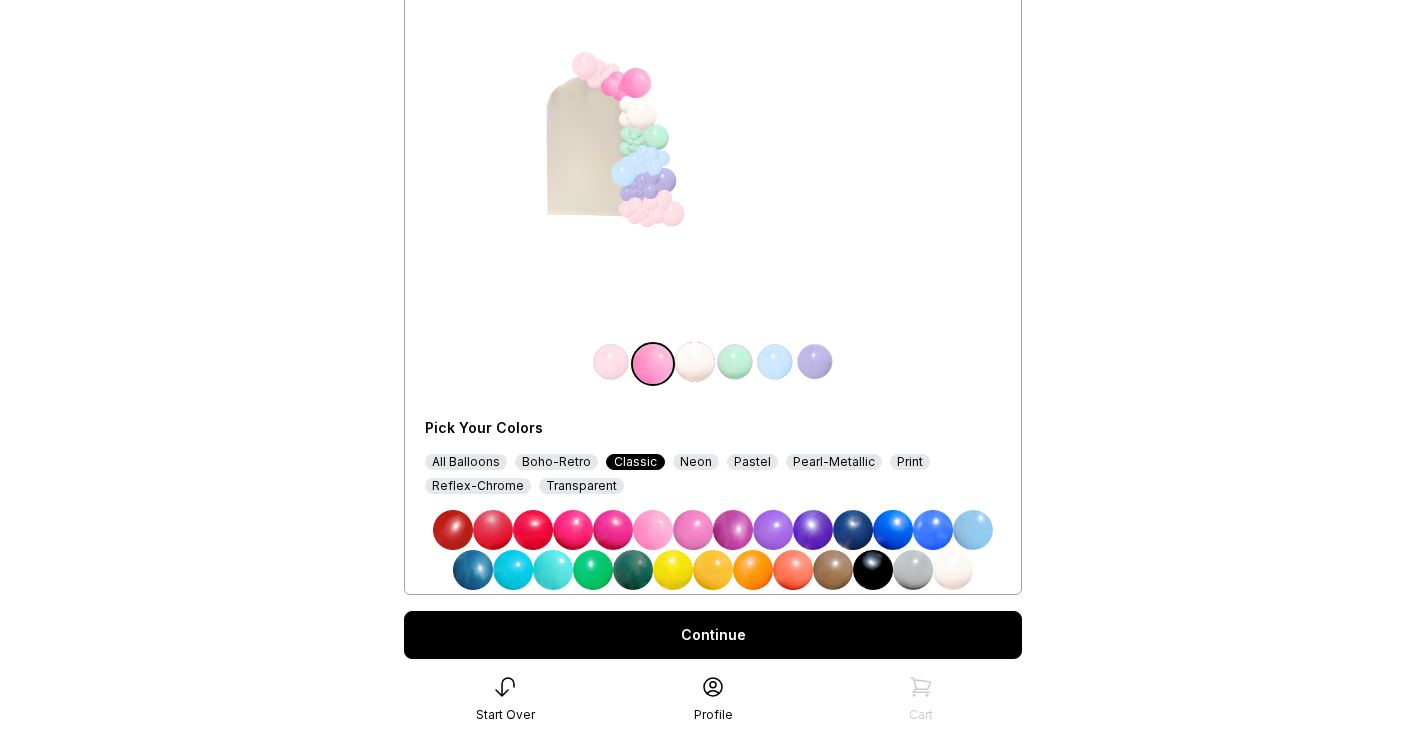 click at bounding box center [695, 362] 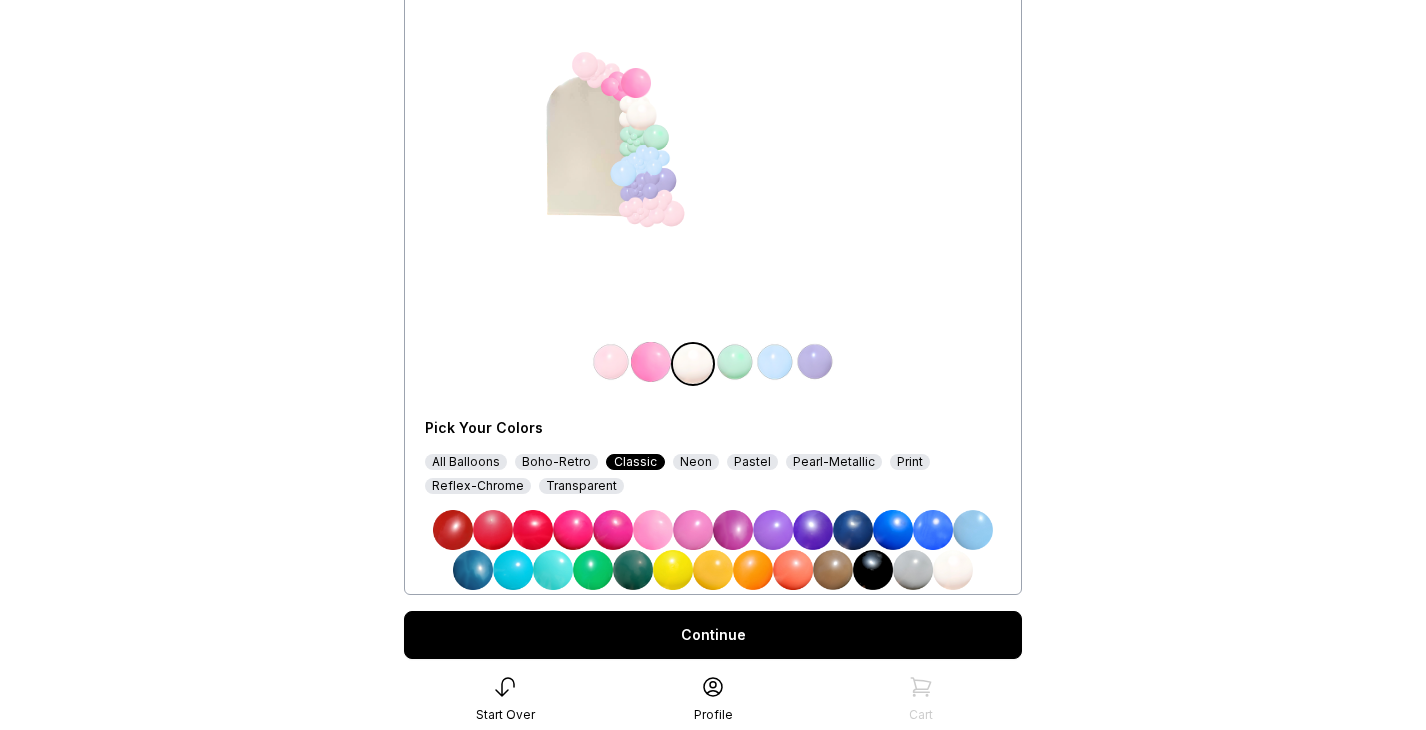click at bounding box center (735, 362) 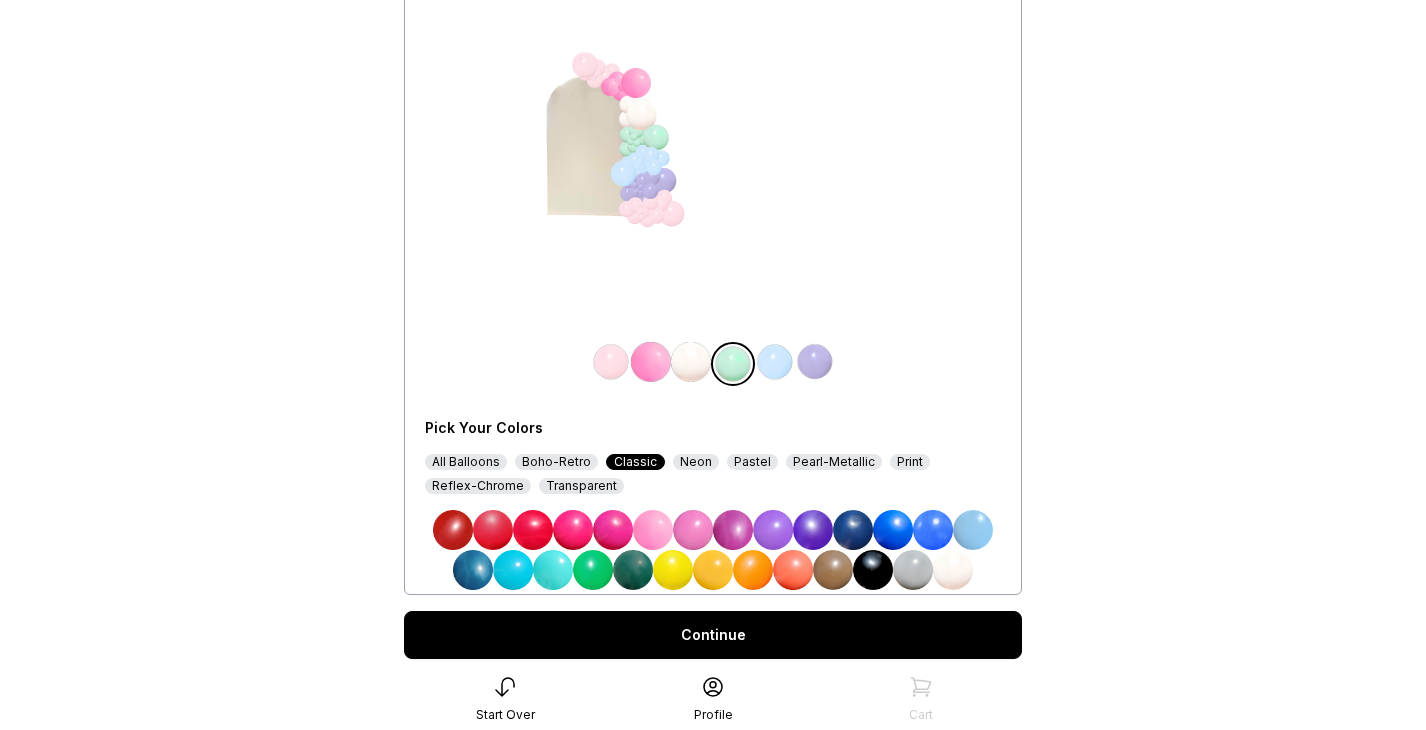 click at bounding box center [613, 530] 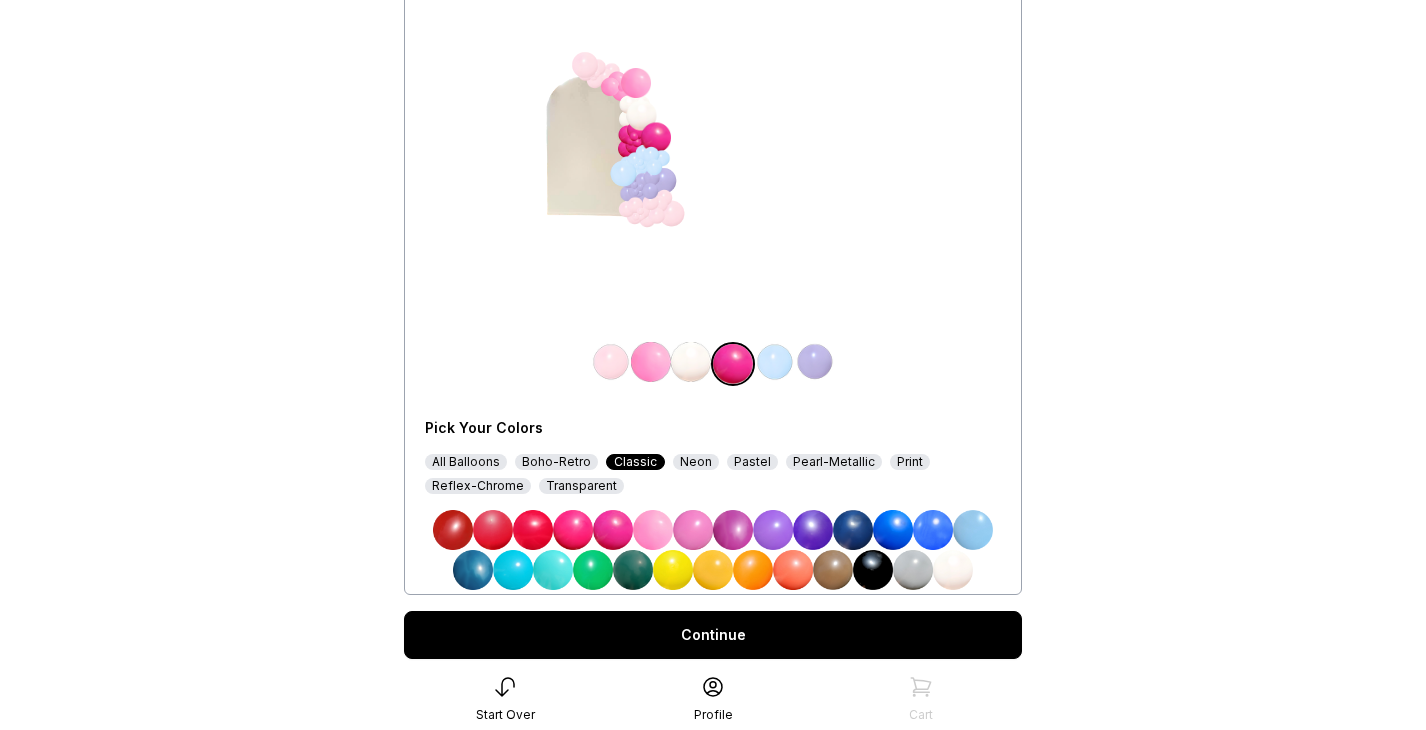 click at bounding box center [775, 362] 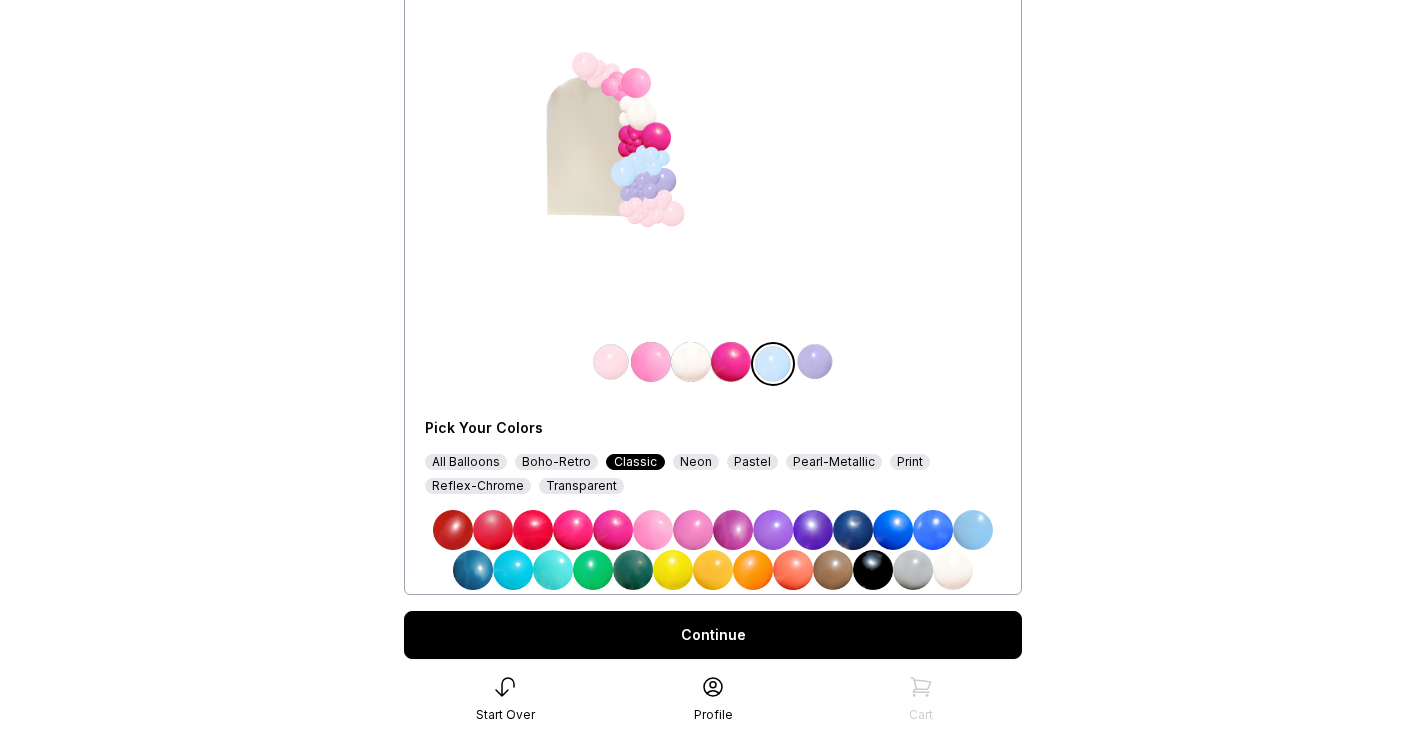 click at bounding box center (953, 570) 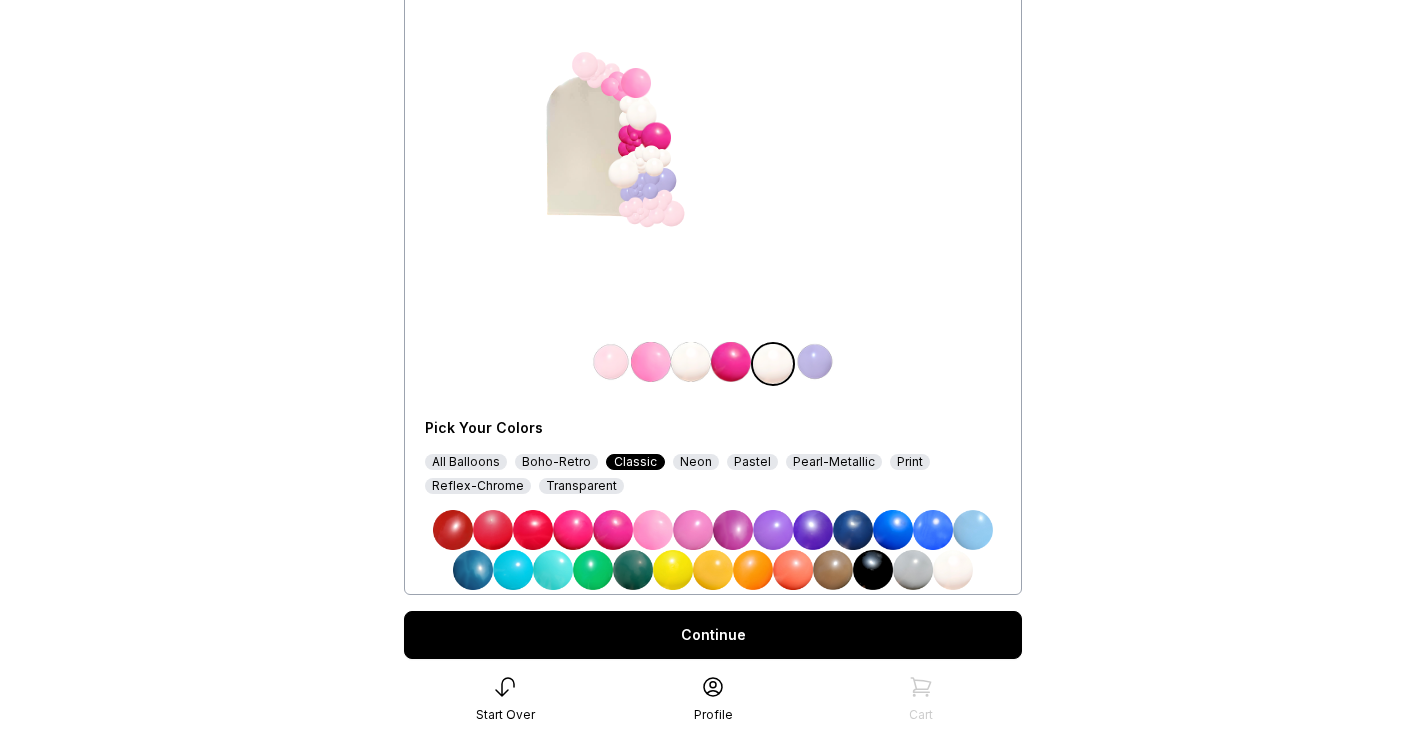 click at bounding box center (815, 362) 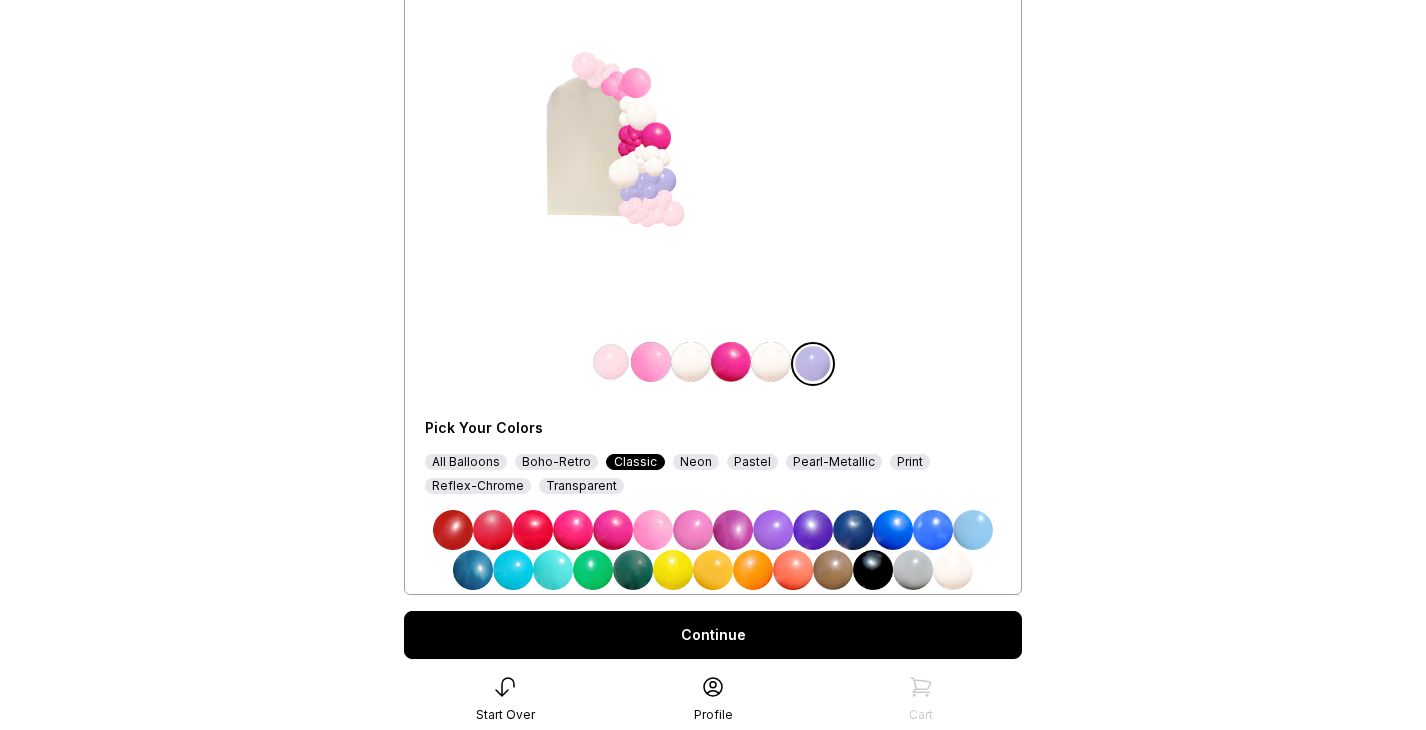 click at bounding box center (833, 570) 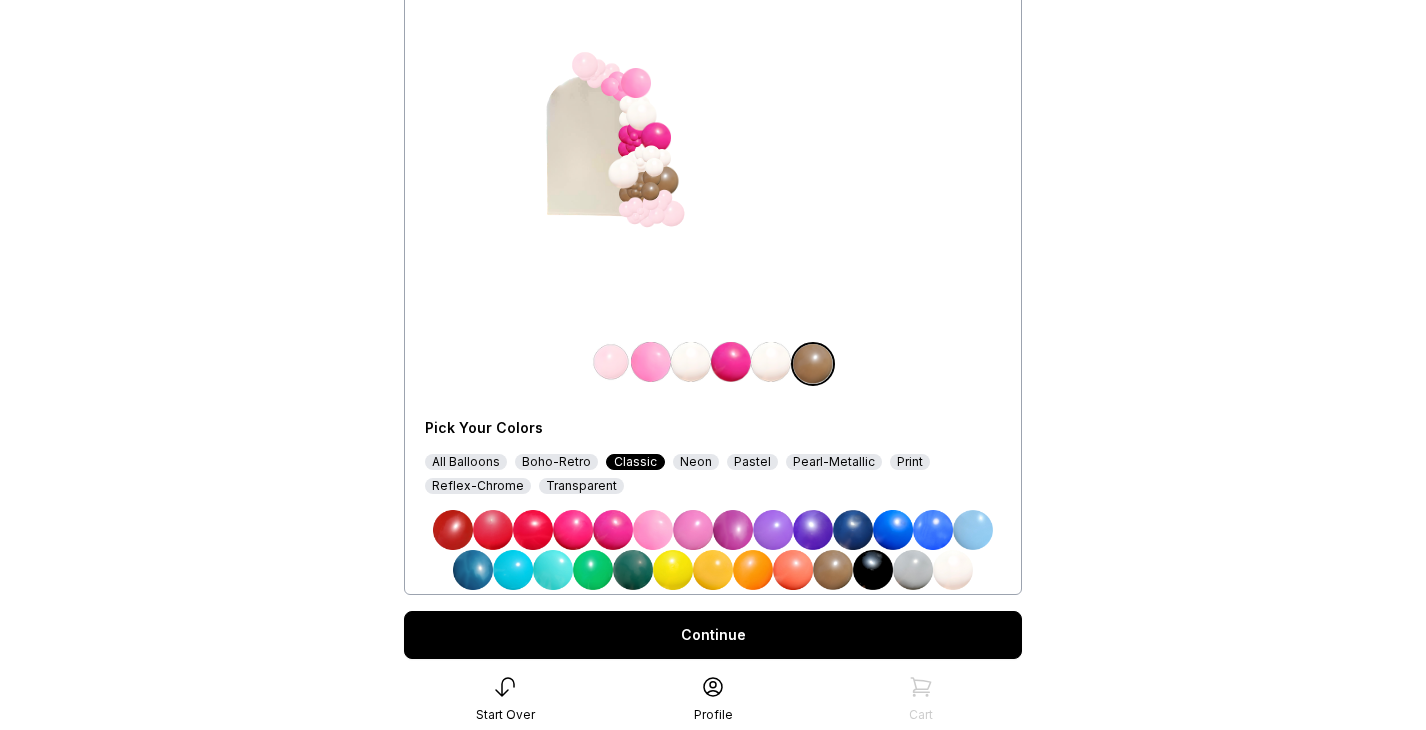 click on "< The Balloon Boss Design Choose your colors My Design $510 Pick Your Colors All Balloons Boho-Retro Classic Neon Pastel Pearl-Metallic Print Reflex-Chrome Transparent Continue Start Over Profile Cart" at bounding box center (713, 278) 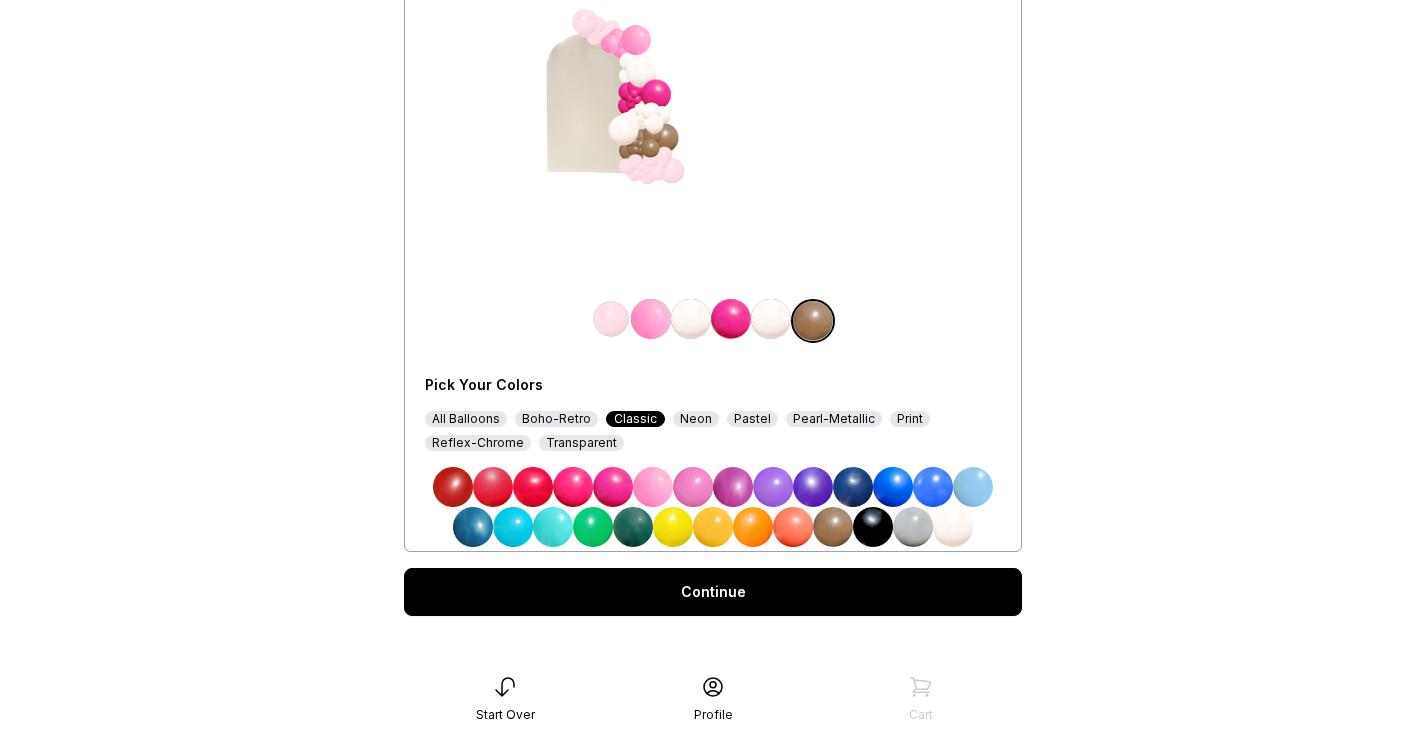 scroll, scrollTop: 255, scrollLeft: 0, axis: vertical 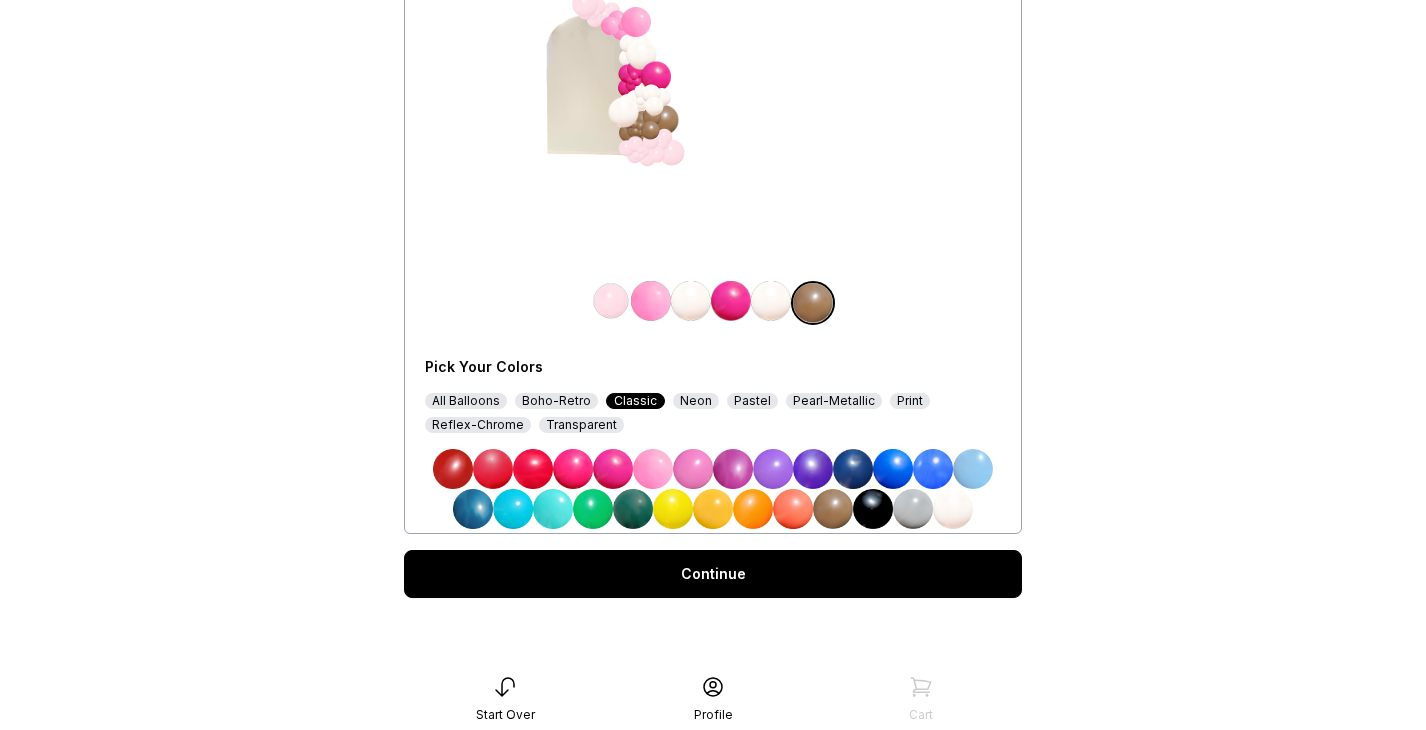 click on "Continue" at bounding box center (713, 574) 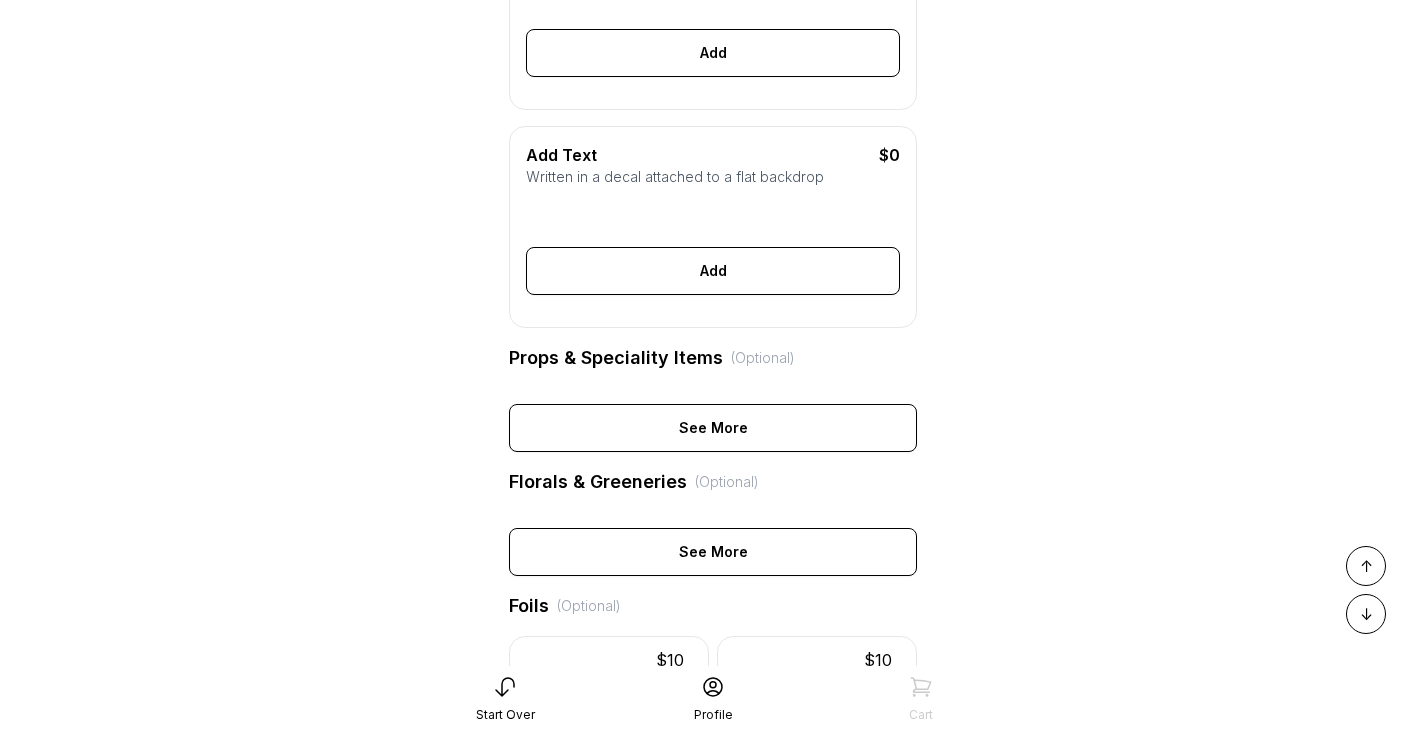 scroll, scrollTop: 708, scrollLeft: 0, axis: vertical 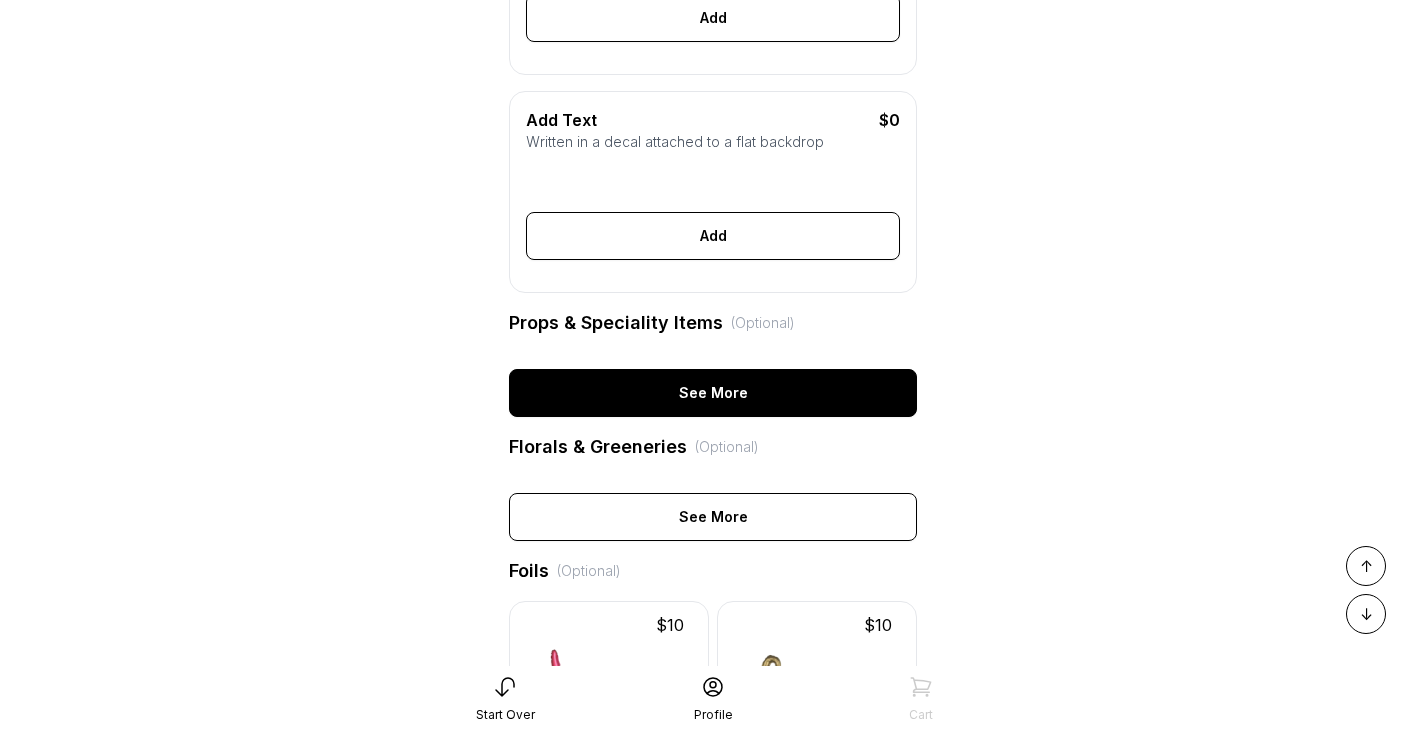 click on "See More" at bounding box center (713, 393) 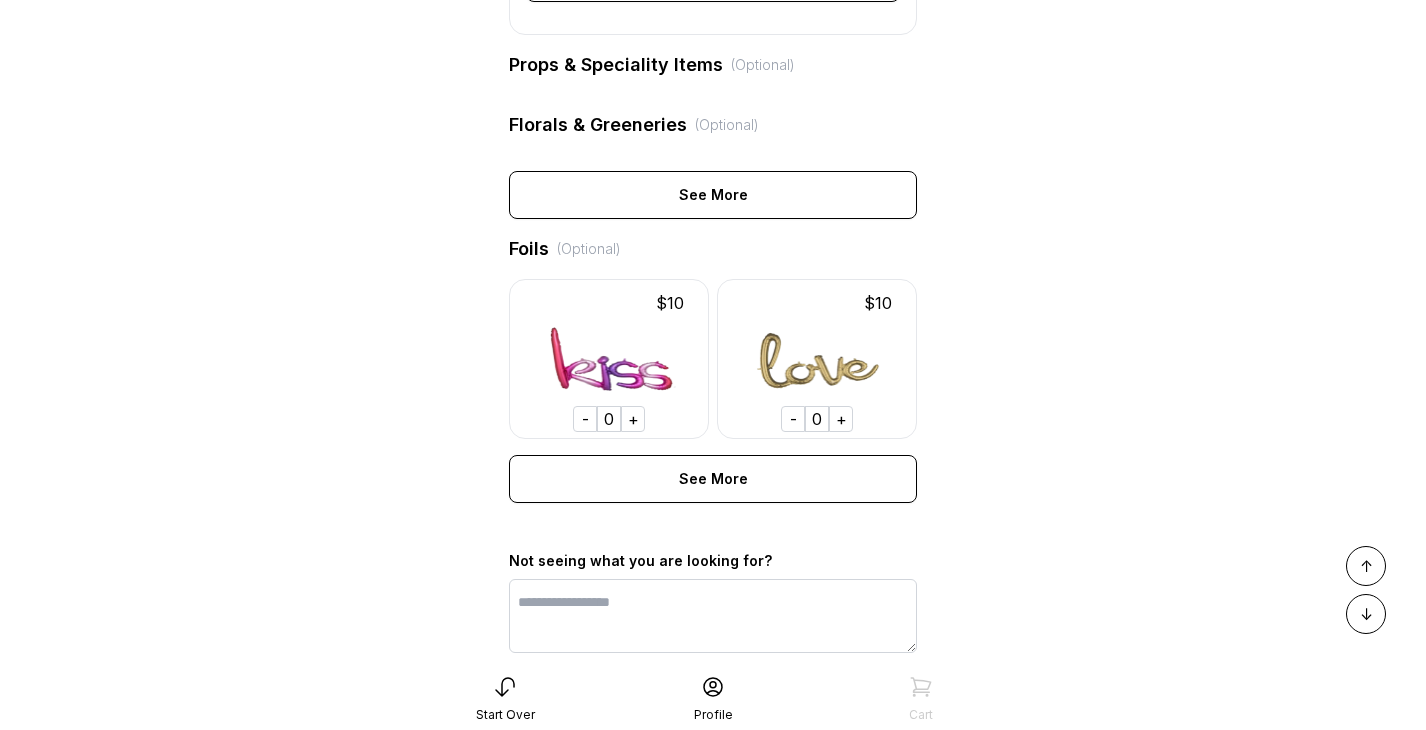 scroll, scrollTop: 985, scrollLeft: 0, axis: vertical 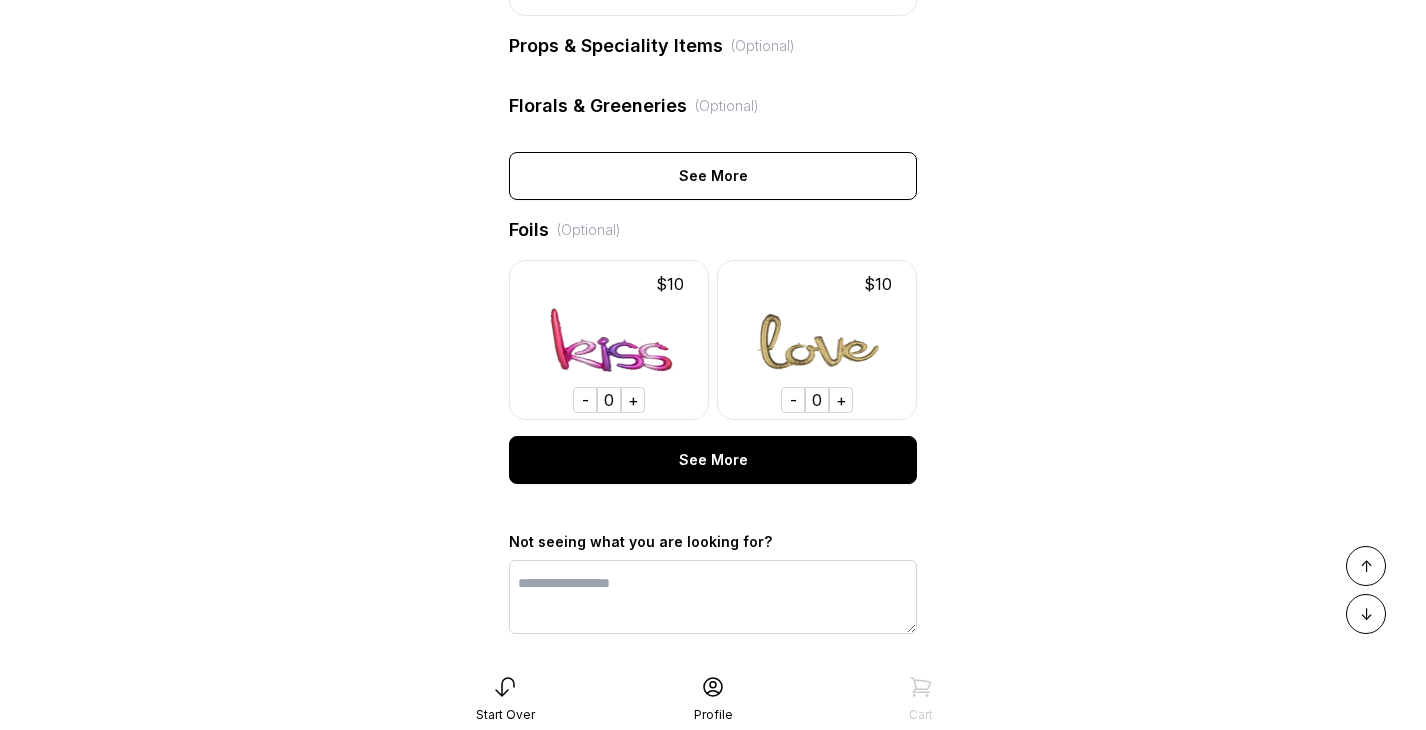 click on "See More" at bounding box center (713, 460) 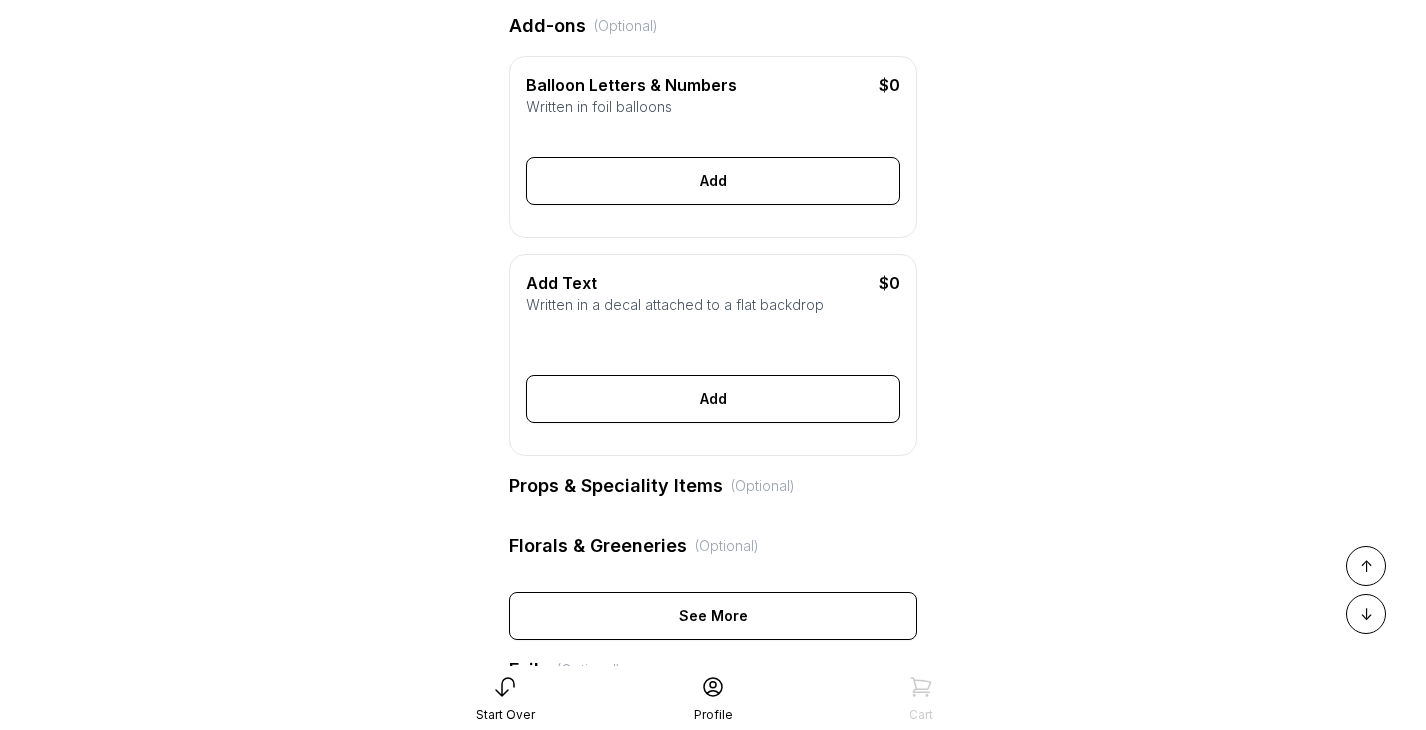 scroll, scrollTop: 595, scrollLeft: 0, axis: vertical 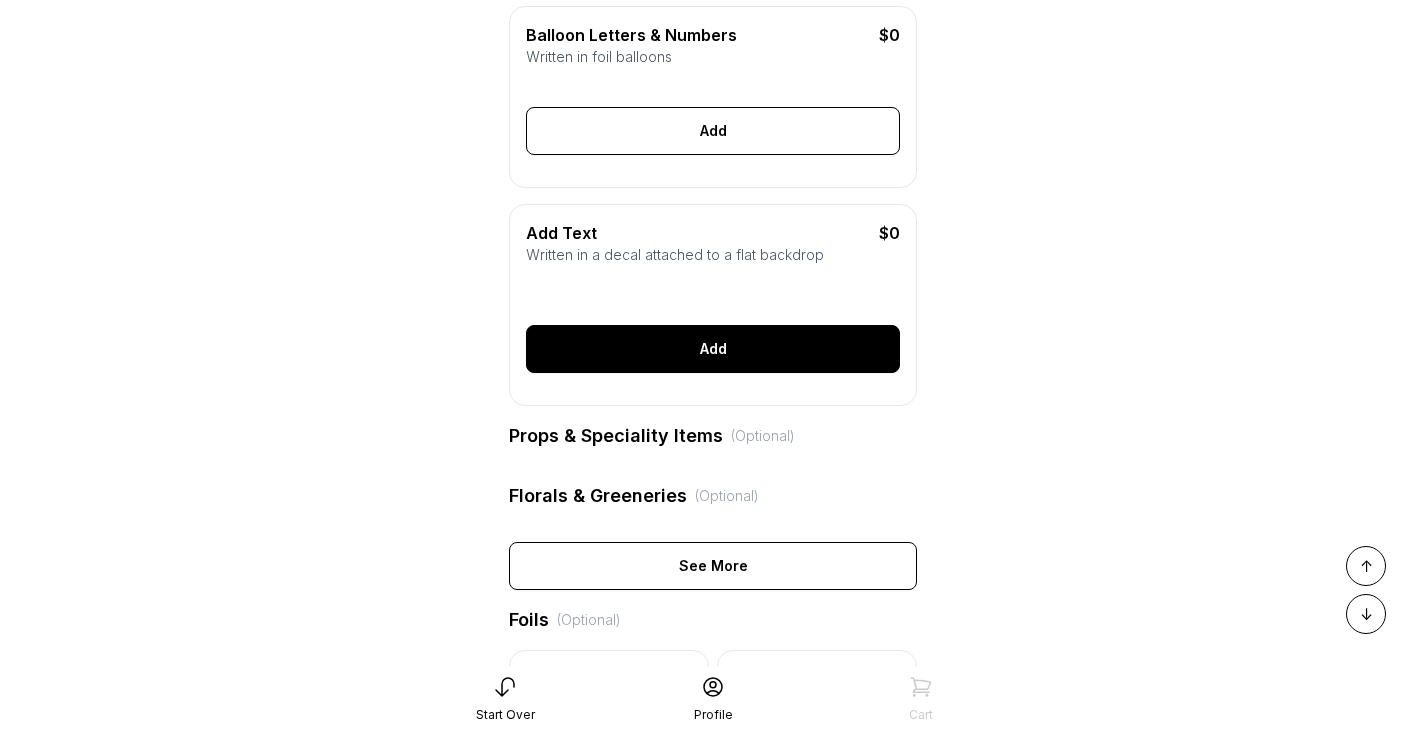 click on "Add" at bounding box center (713, 349) 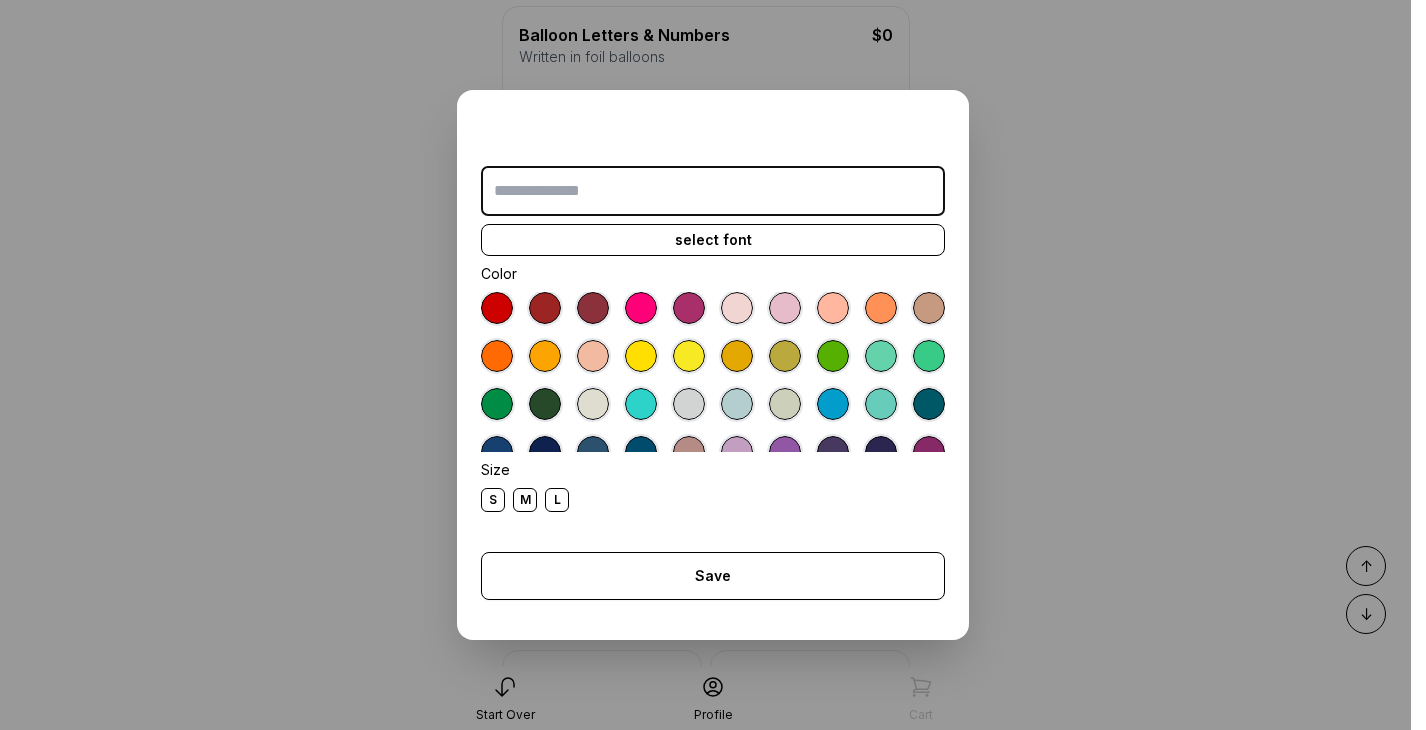 click at bounding box center [497, 308] 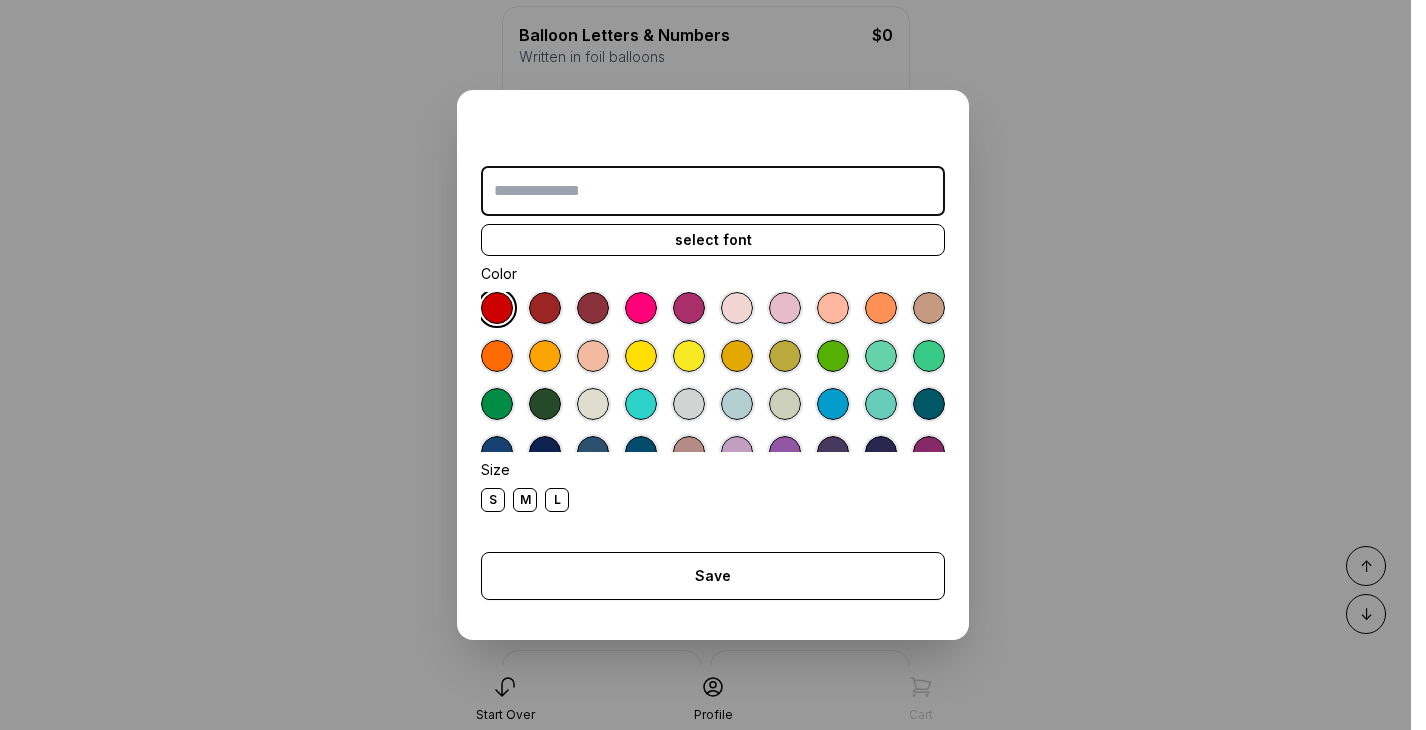click on "select font Color Size S M L Save Close" at bounding box center [713, 365] 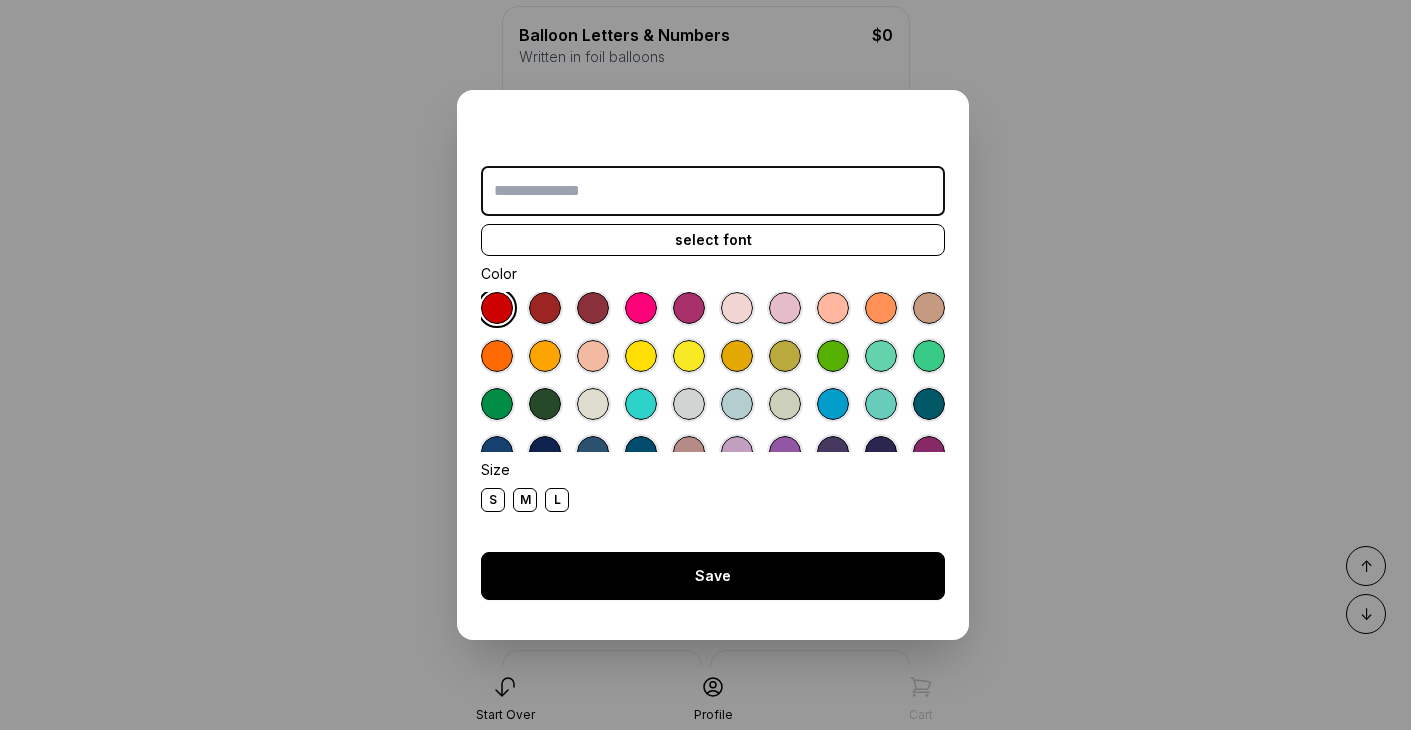 click on "Save" at bounding box center (713, 576) 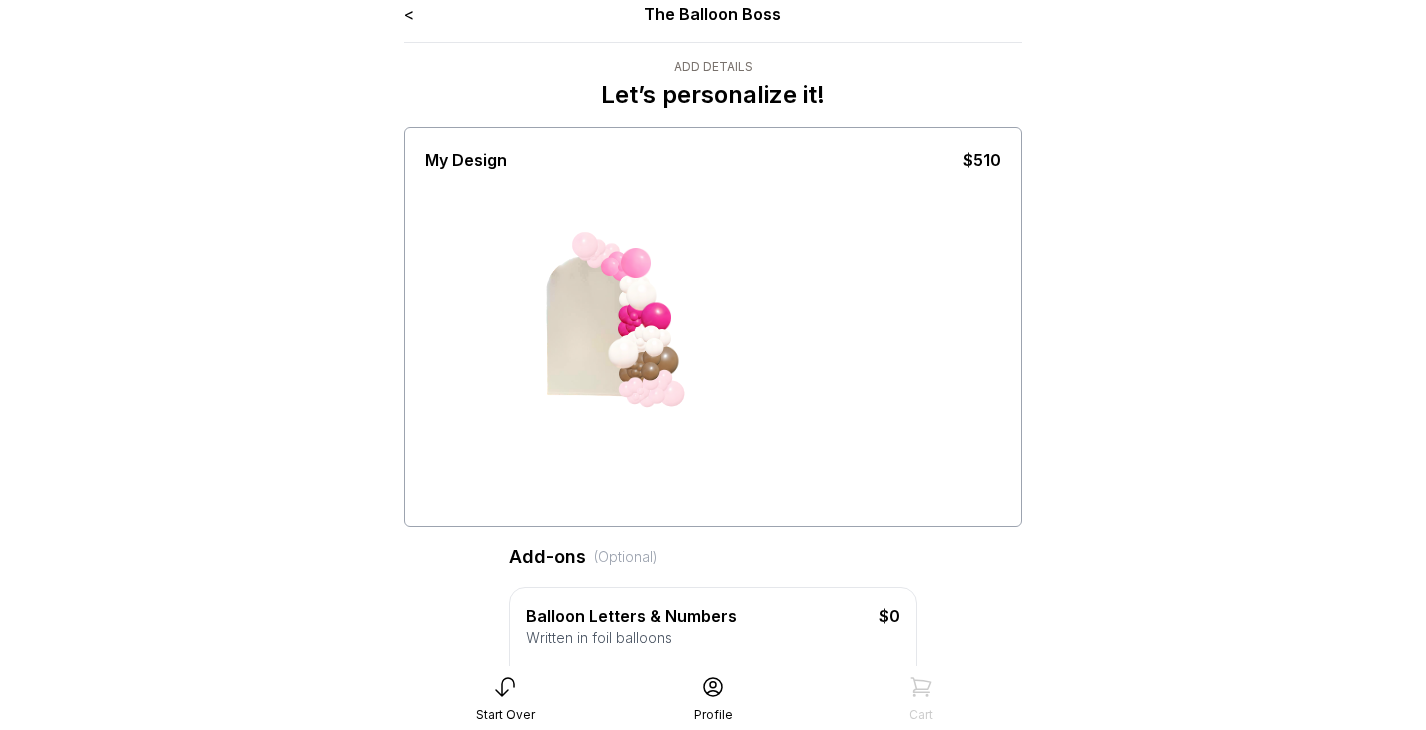 scroll, scrollTop: 0, scrollLeft: 0, axis: both 